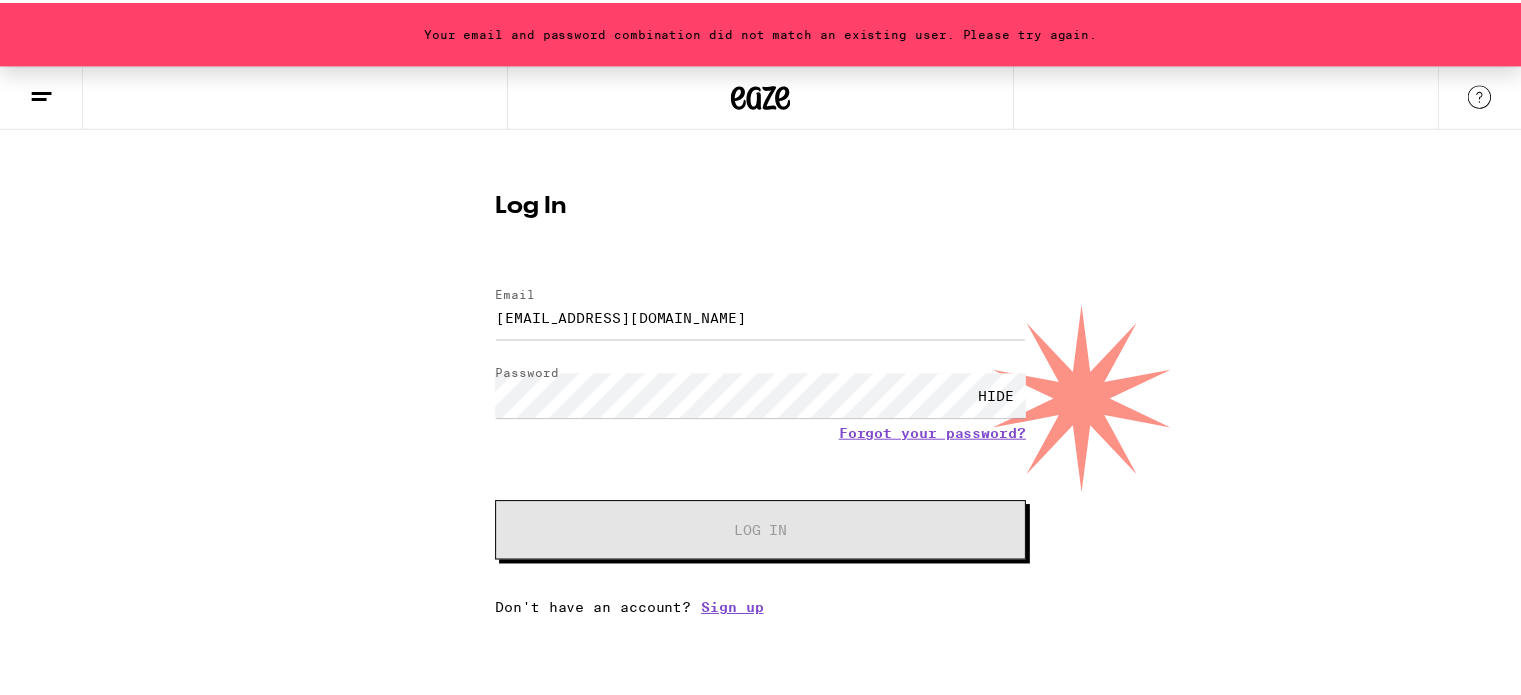 scroll, scrollTop: 0, scrollLeft: 0, axis: both 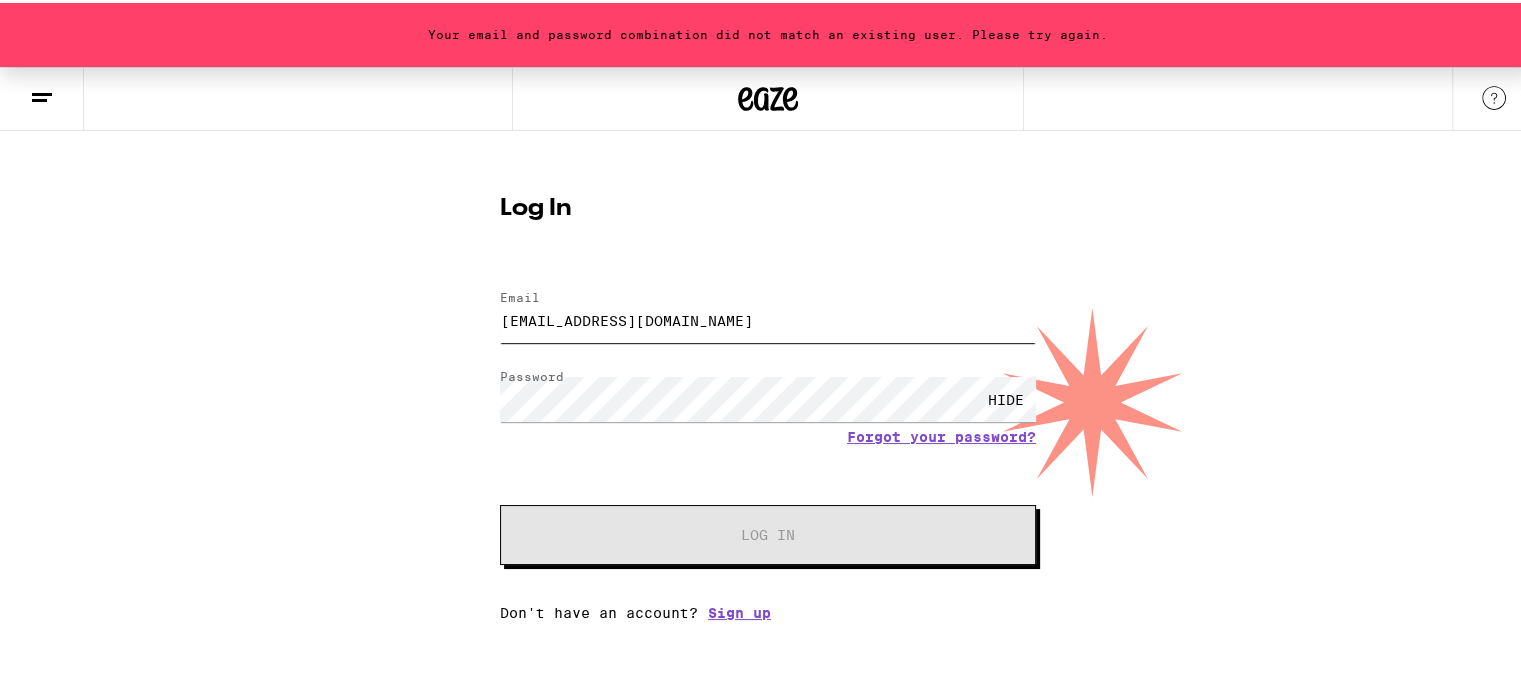 click on "duartereederandrew@gmail.com" at bounding box center (768, 317) 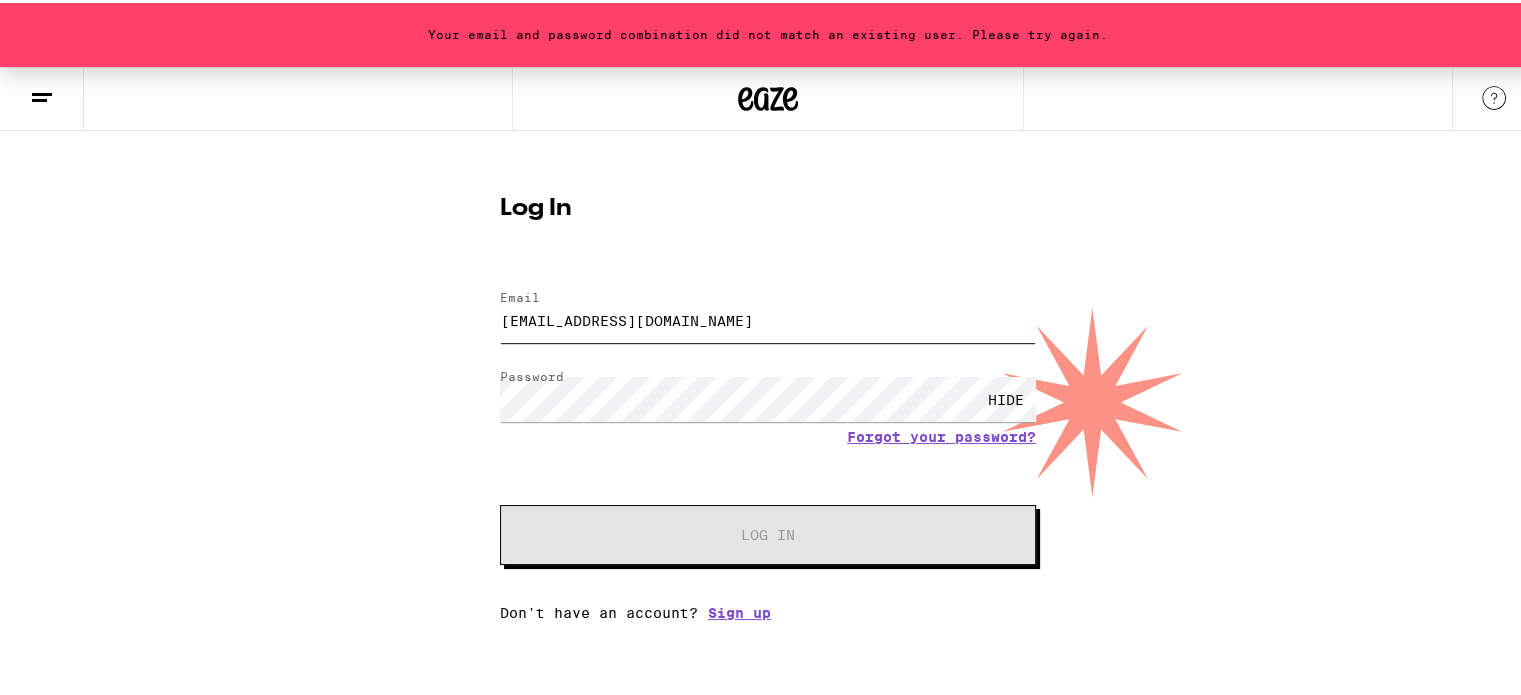type on "madskygames@gmail.com" 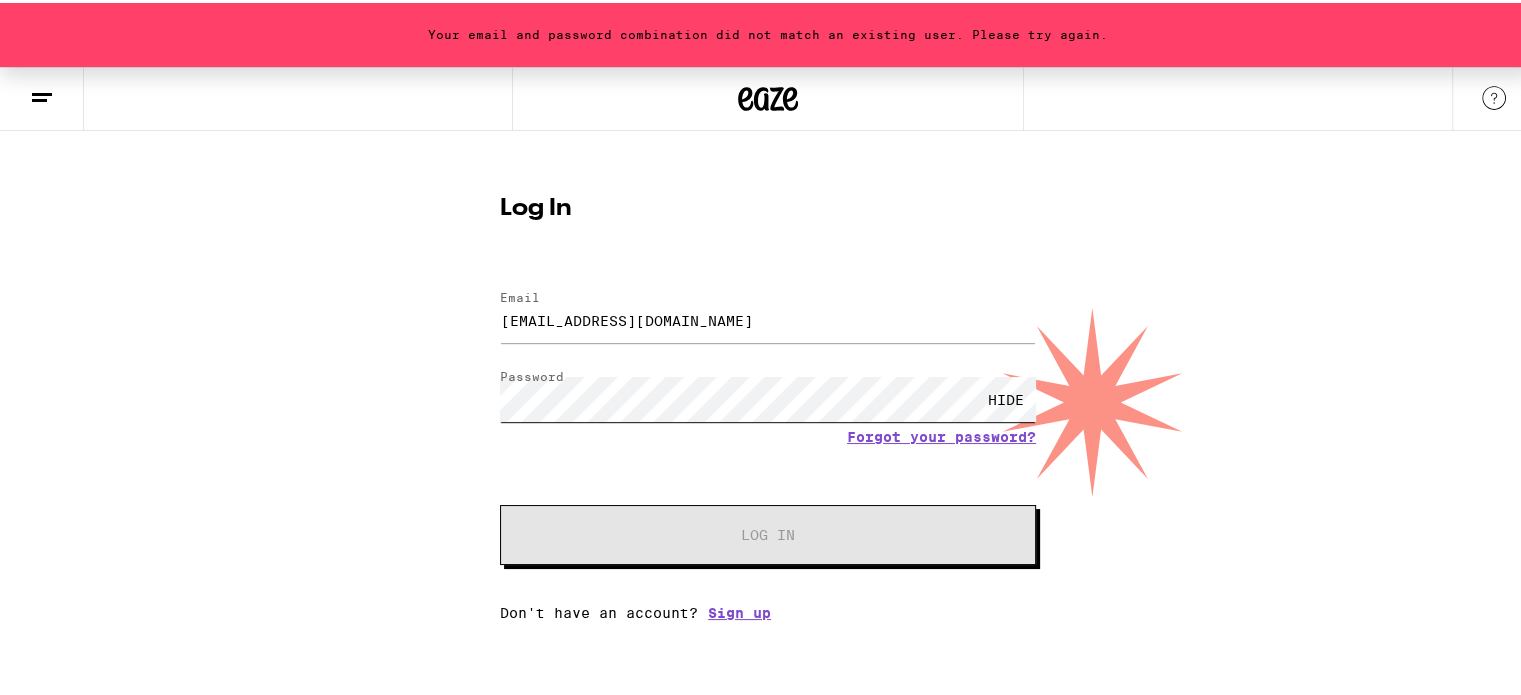 scroll, scrollTop: 0, scrollLeft: 0, axis: both 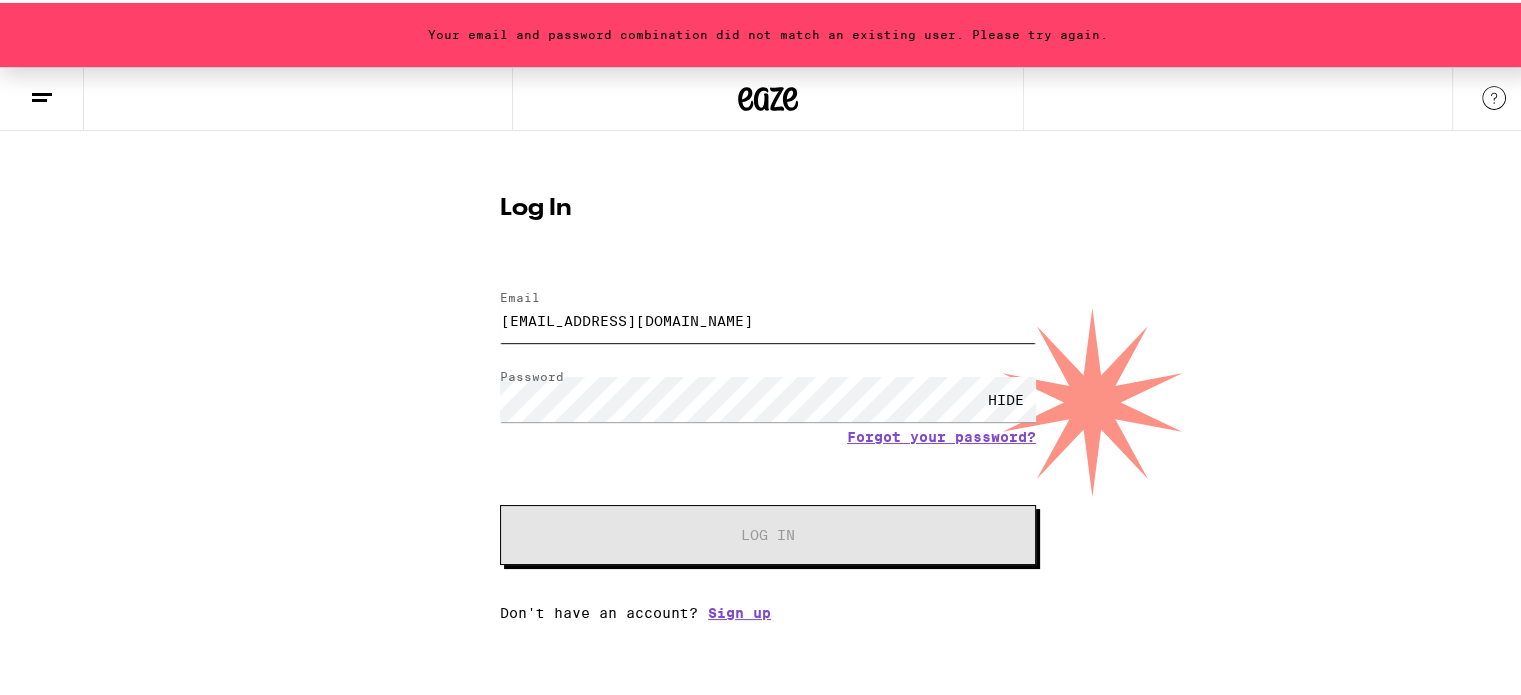 click on "madskygames@gmail.com" at bounding box center [768, 317] 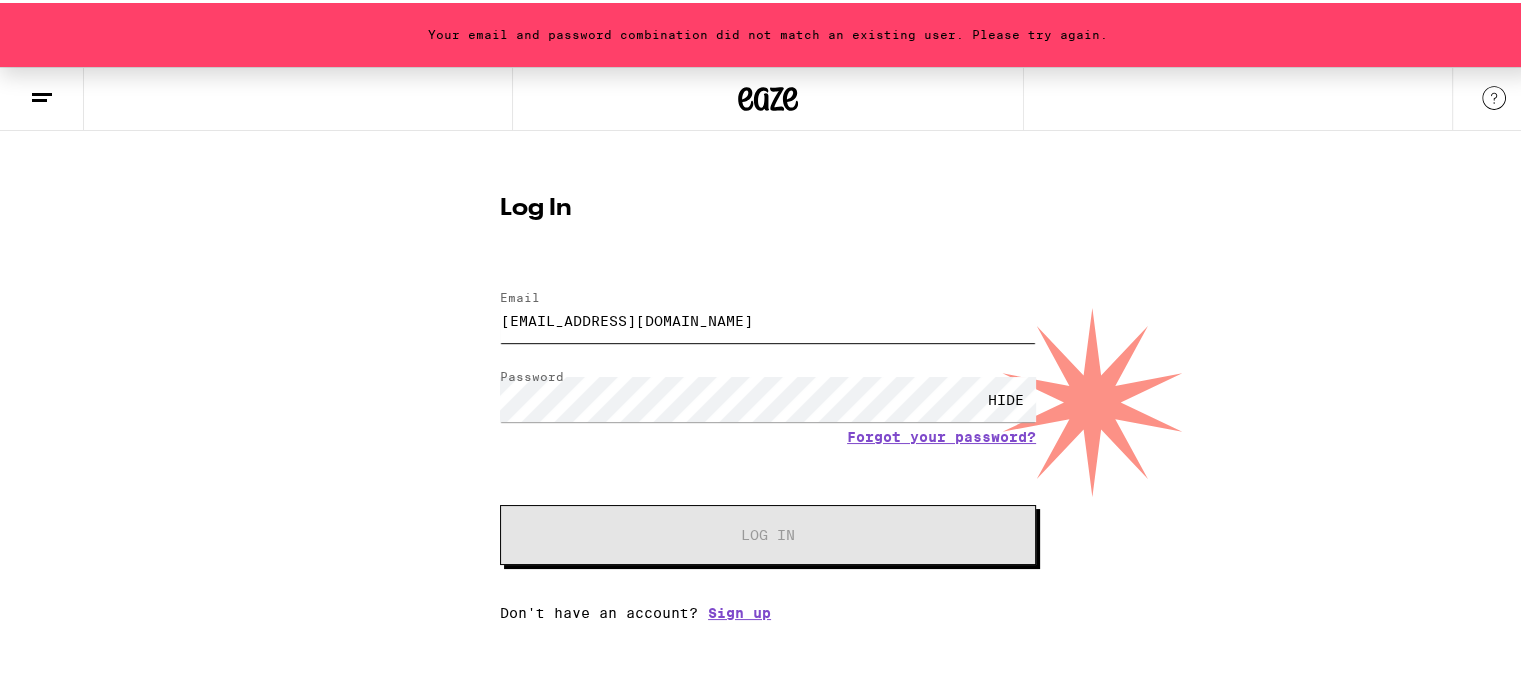 scroll, scrollTop: 0, scrollLeft: 0, axis: both 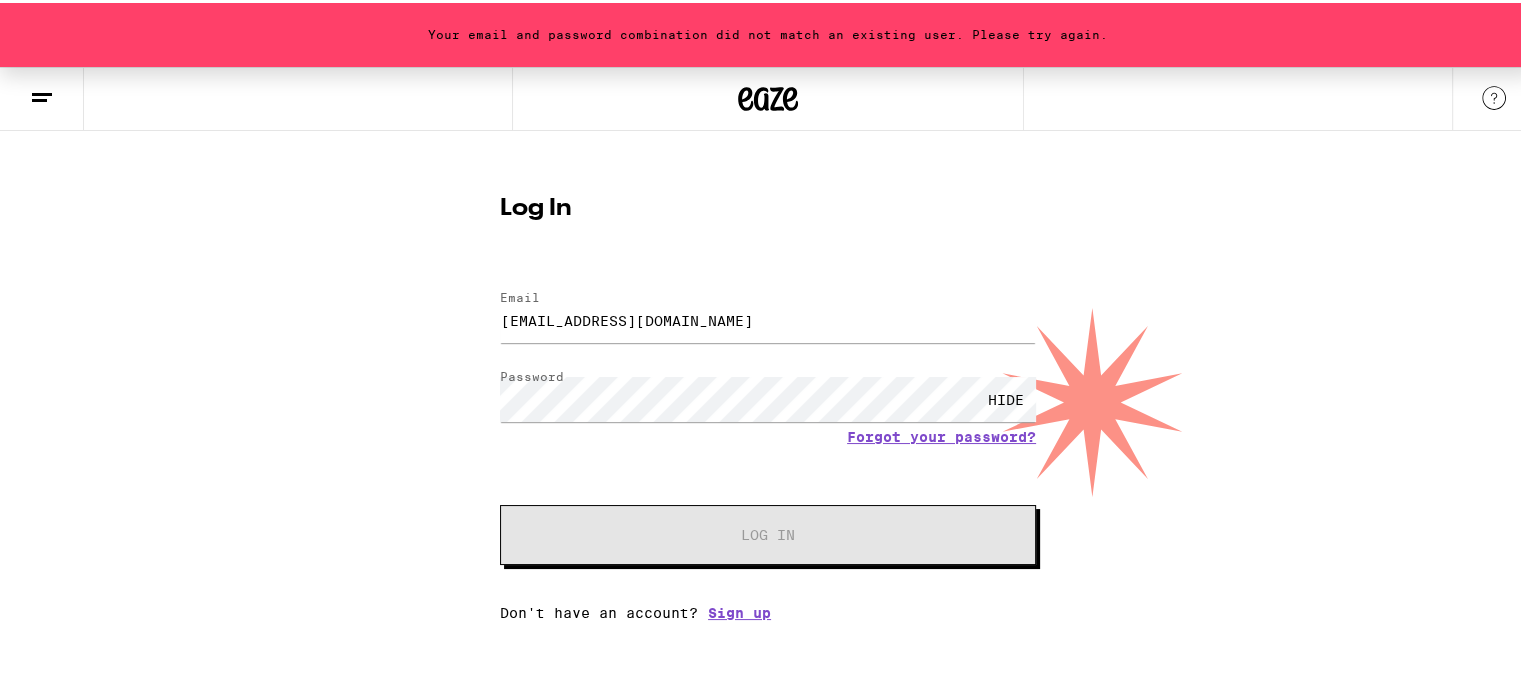 click on "Your email and password combination did not match an existing user. Please try again." at bounding box center (768, 32) 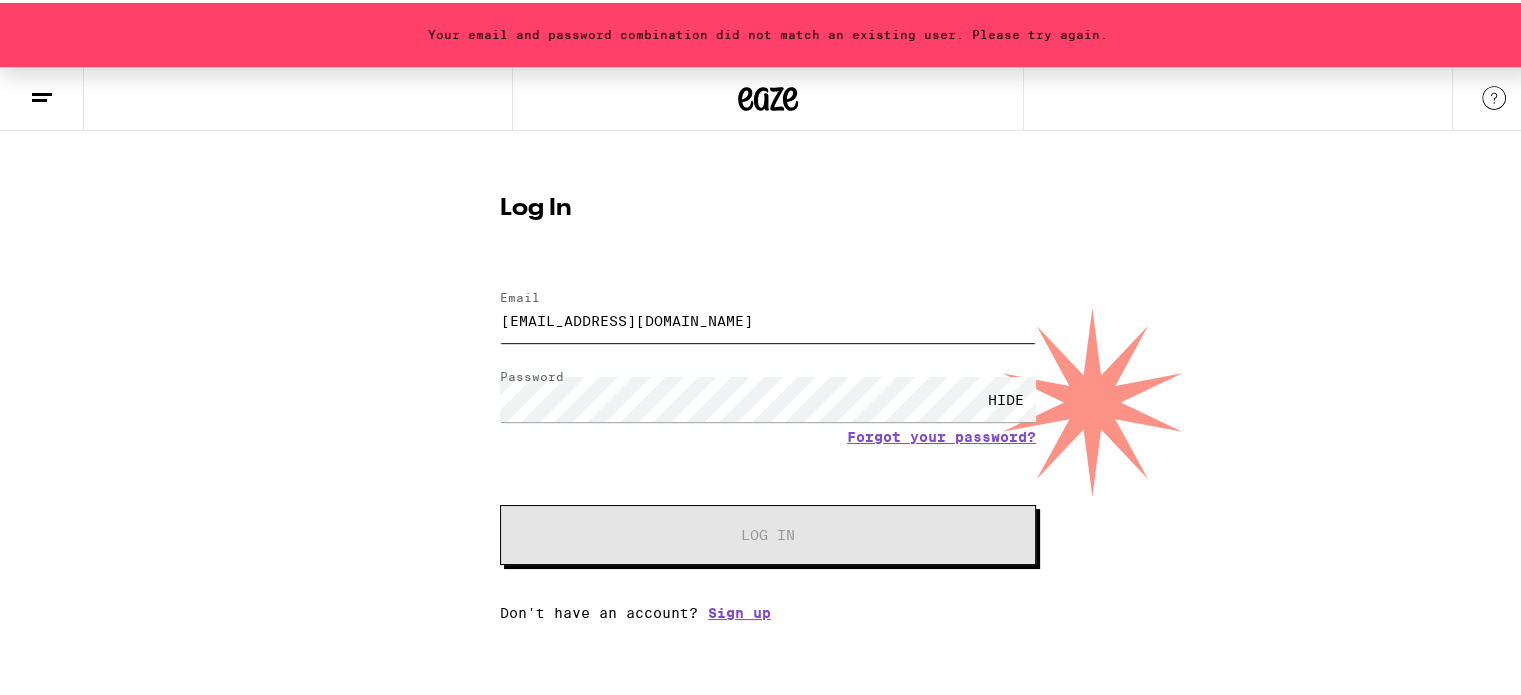 click on "madskygames@gmail.com" at bounding box center (768, 317) 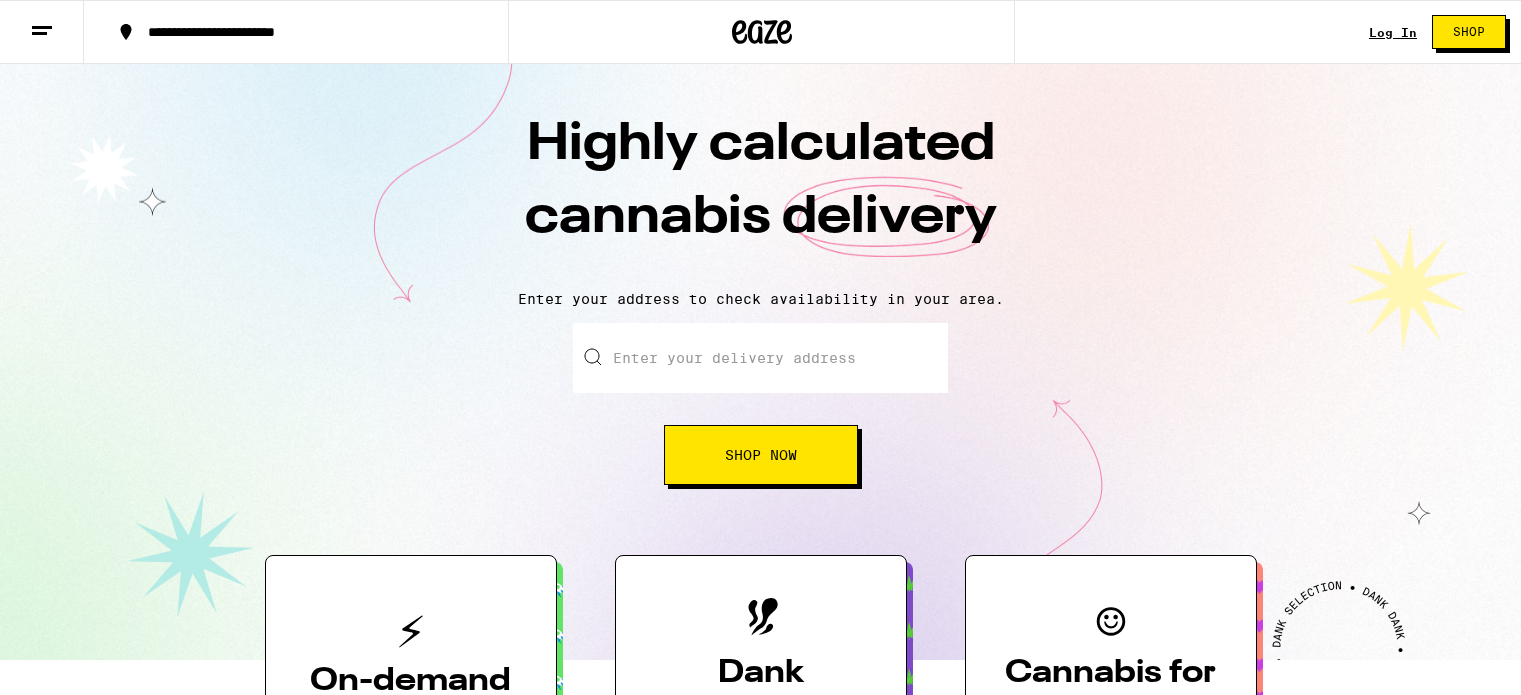 scroll, scrollTop: 0, scrollLeft: 0, axis: both 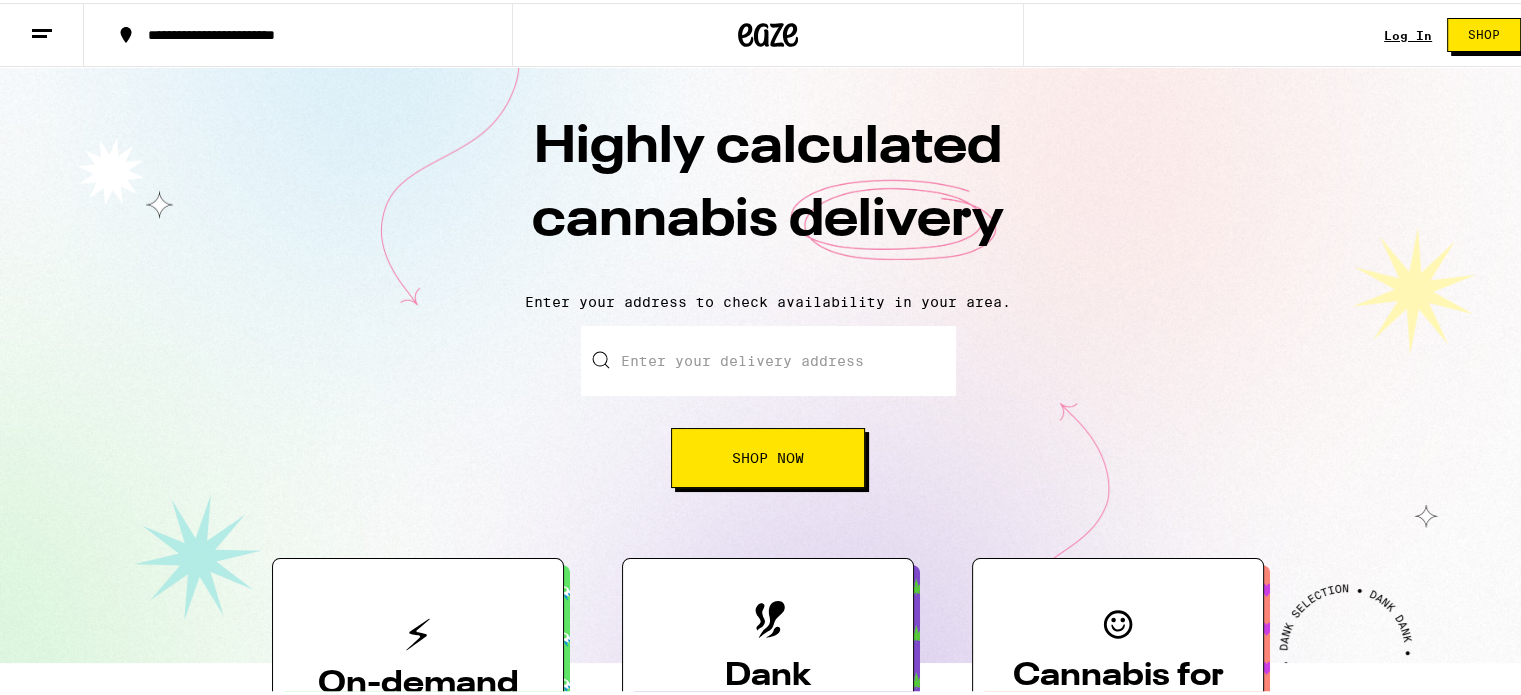 click on "Log In" at bounding box center [1408, 32] 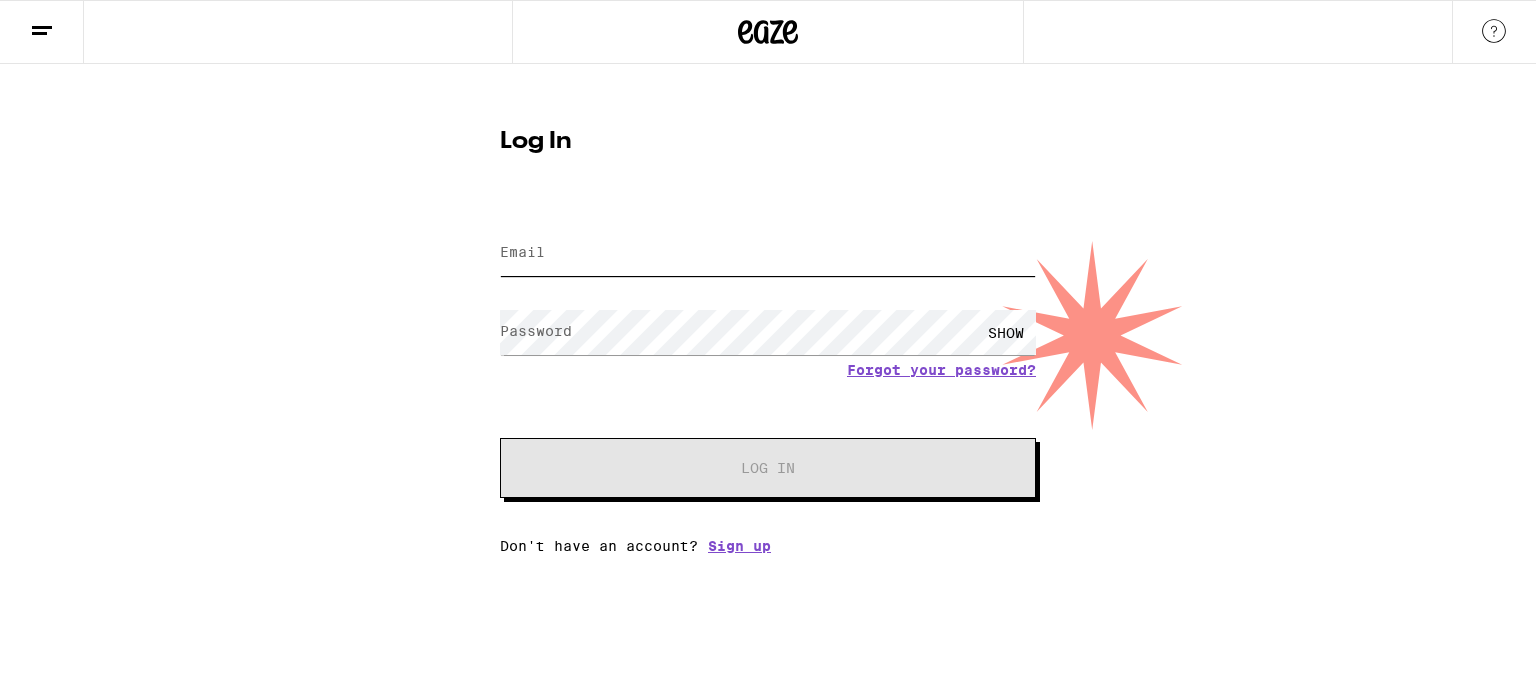 click on "Email" at bounding box center (768, 253) 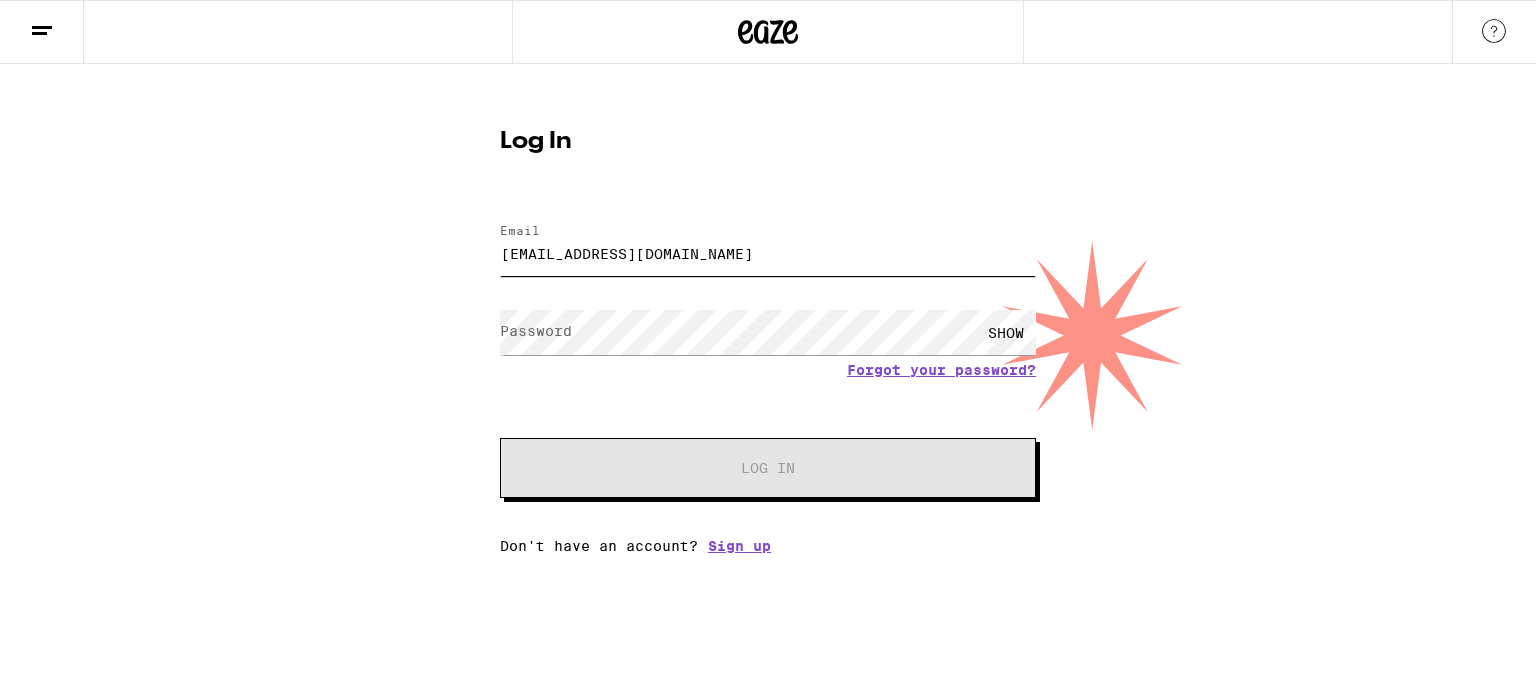 type on "madskygames@gmail.com" 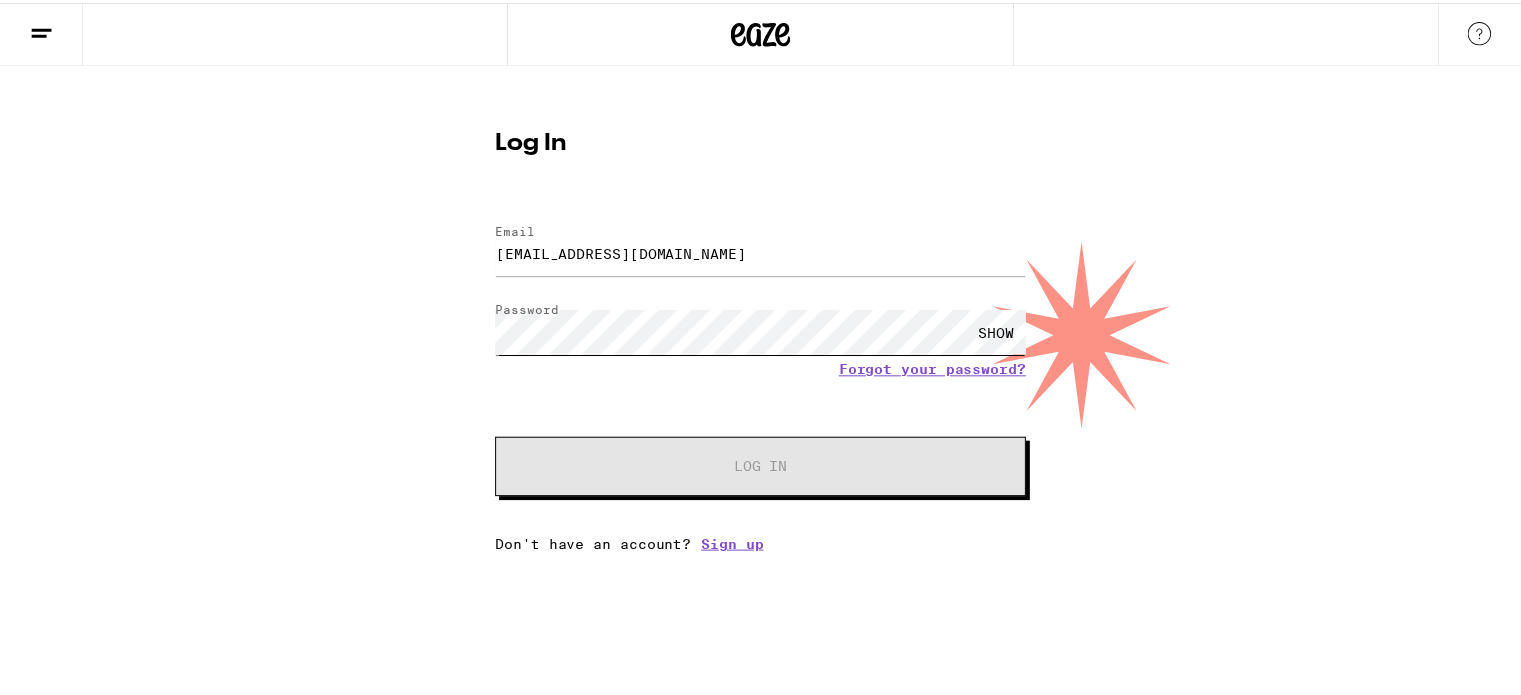 scroll, scrollTop: 0, scrollLeft: 0, axis: both 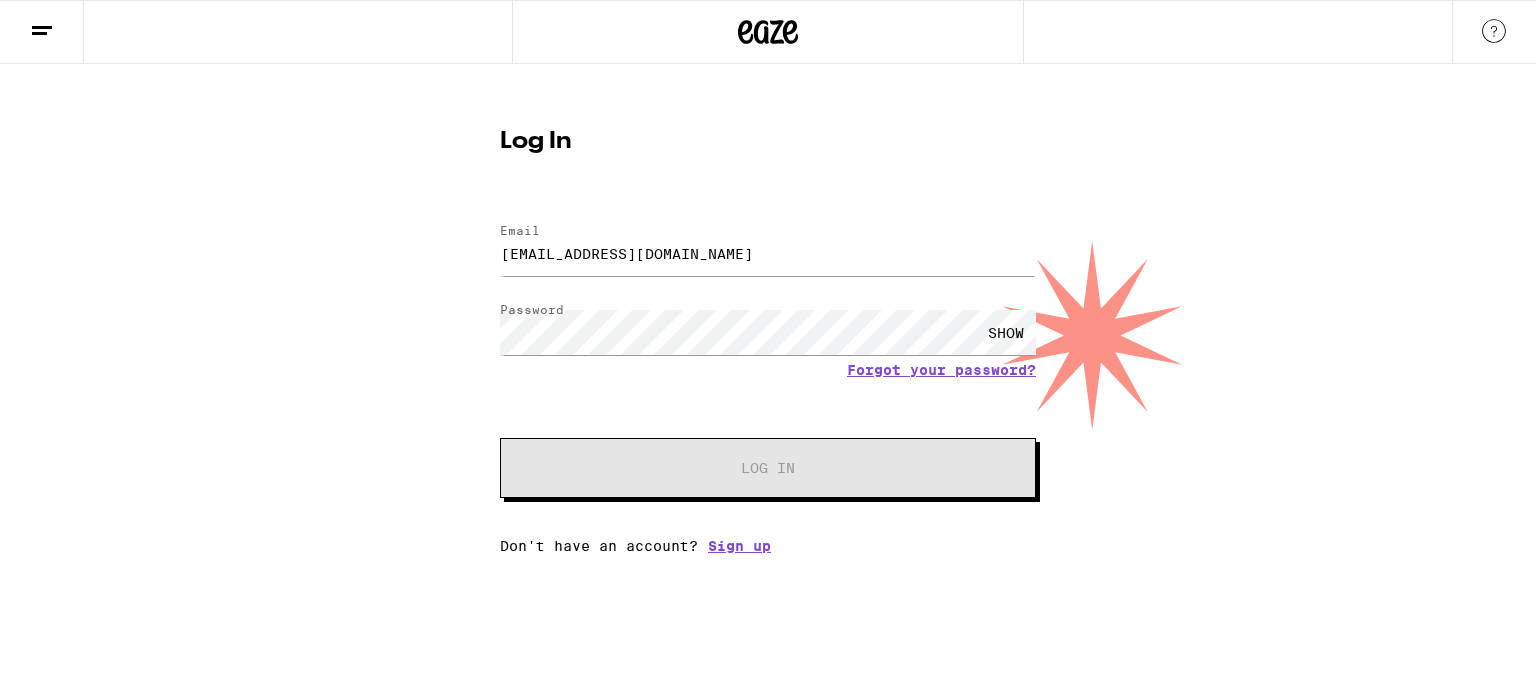 click on "SHOW" at bounding box center (1006, 332) 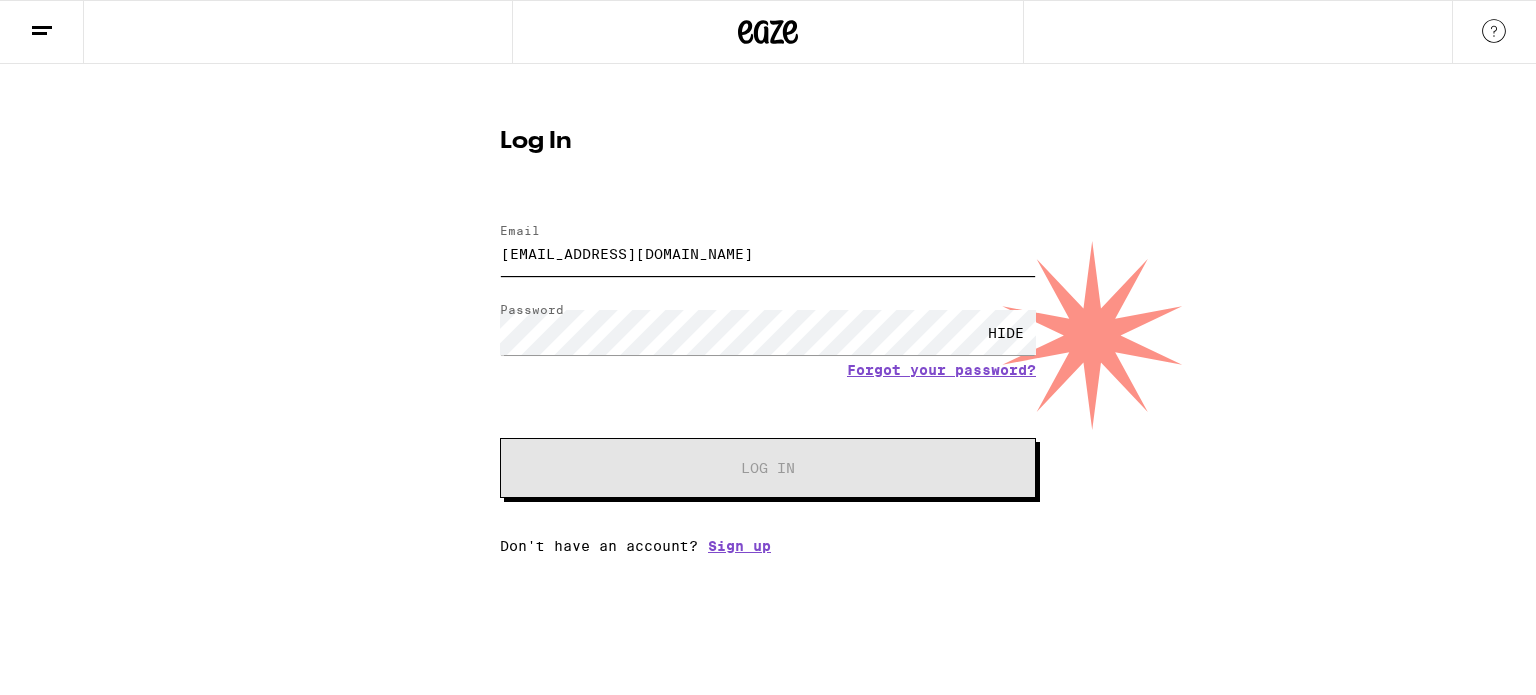 click on "madskygames@gmail.com" at bounding box center (768, 253) 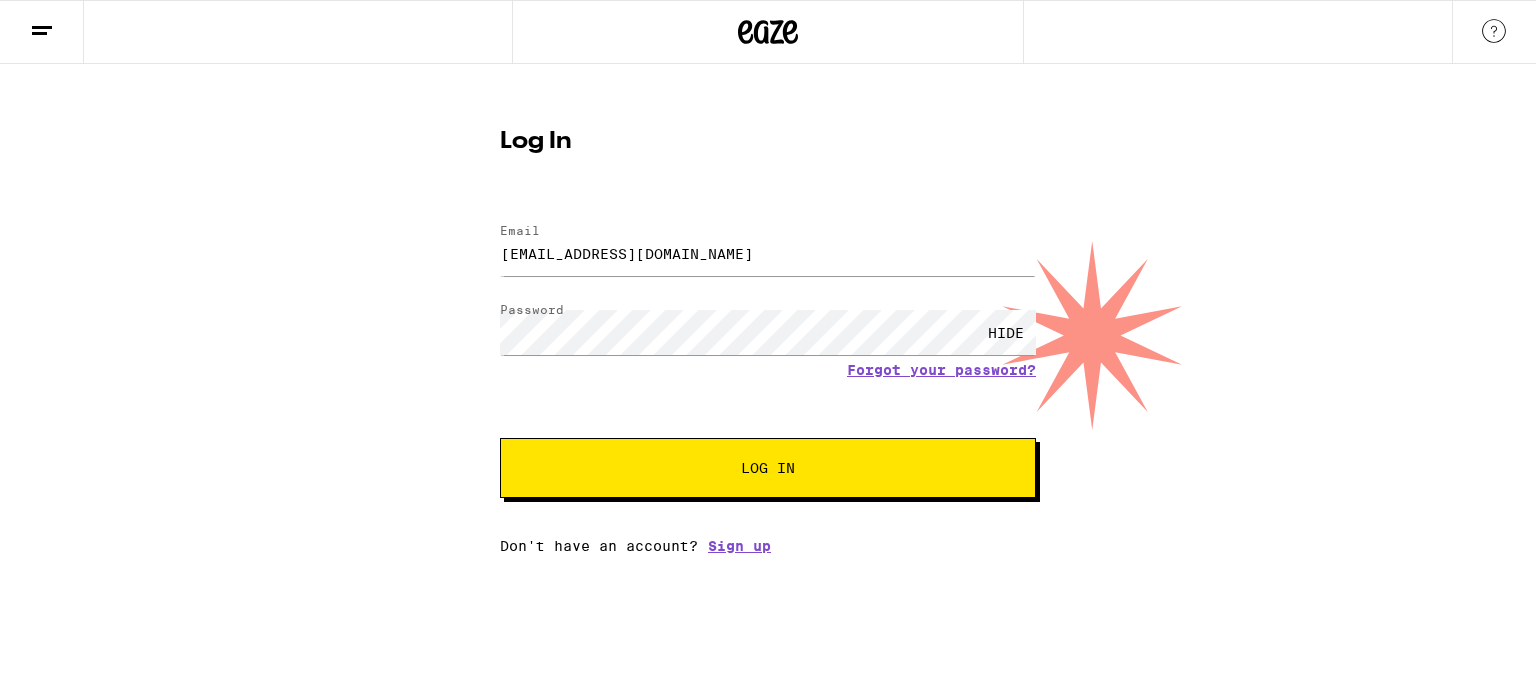 click on "Log In" at bounding box center [768, 468] 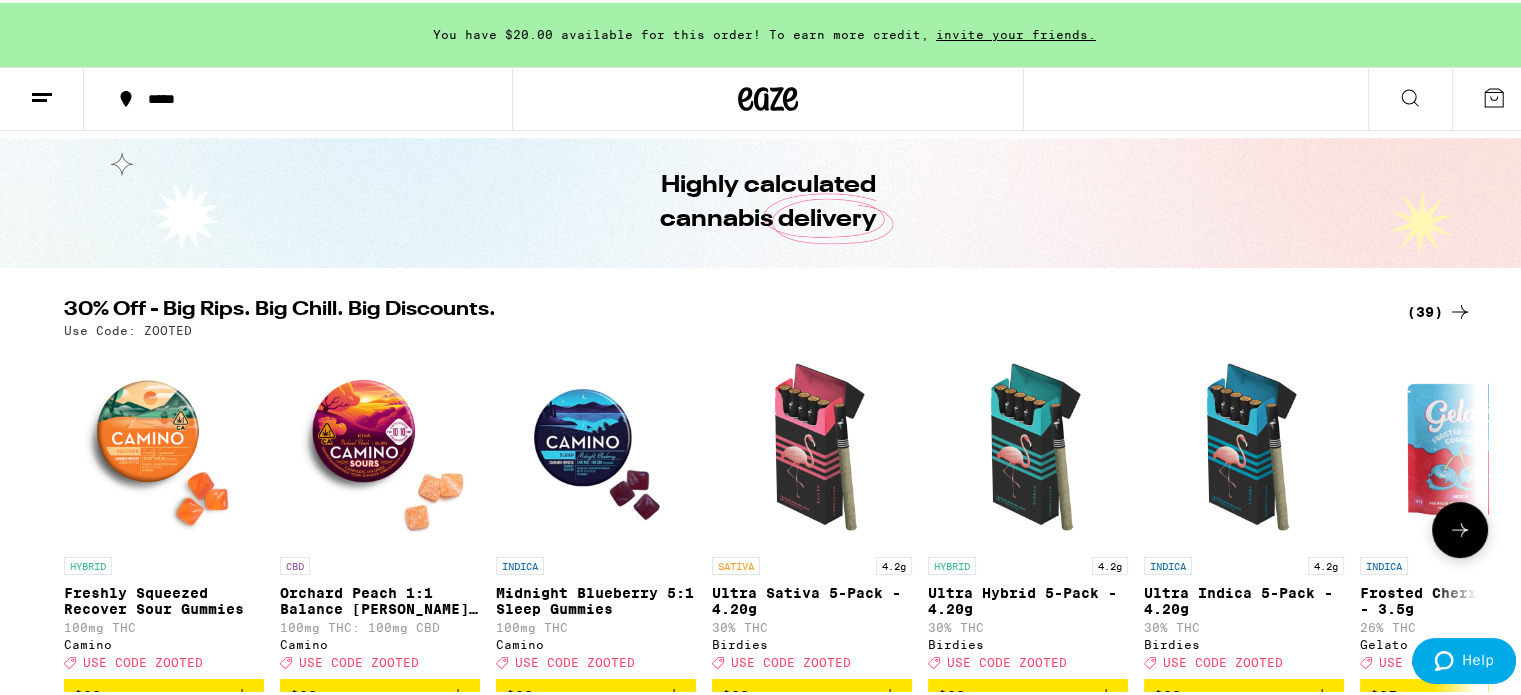 scroll, scrollTop: 0, scrollLeft: 0, axis: both 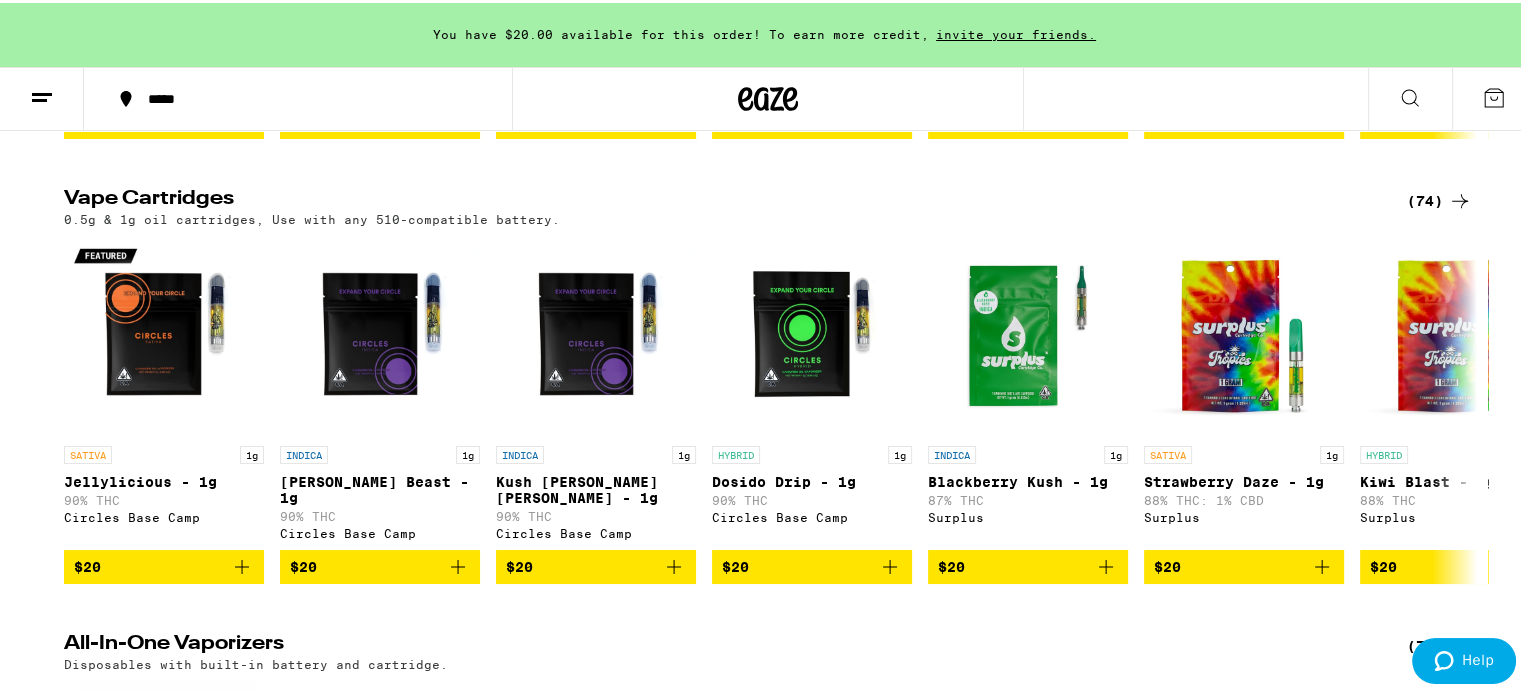 click on "(74)" at bounding box center [1439, 198] 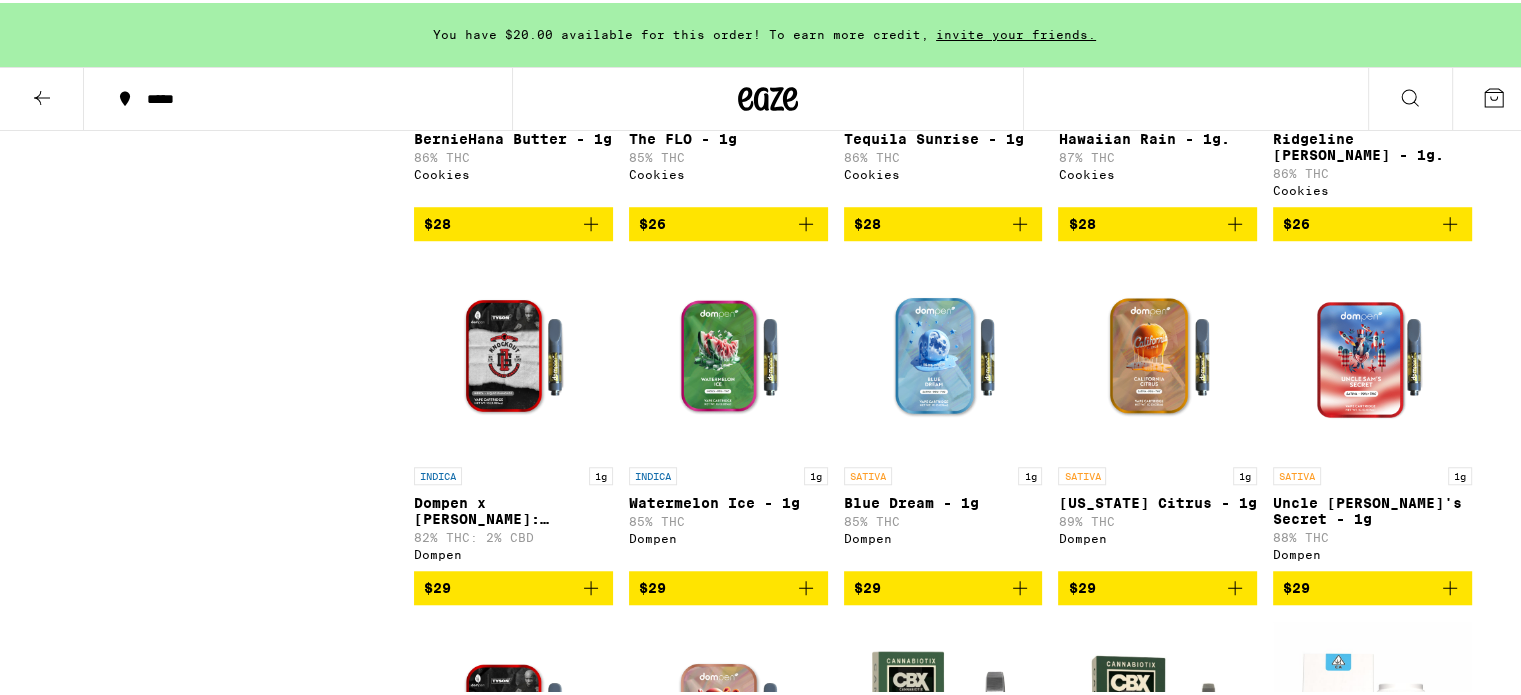 click on "Vape Cartridges 0.5g & 1g oil cartridges, Use with any 510-compatible battery." at bounding box center [768, -1331] 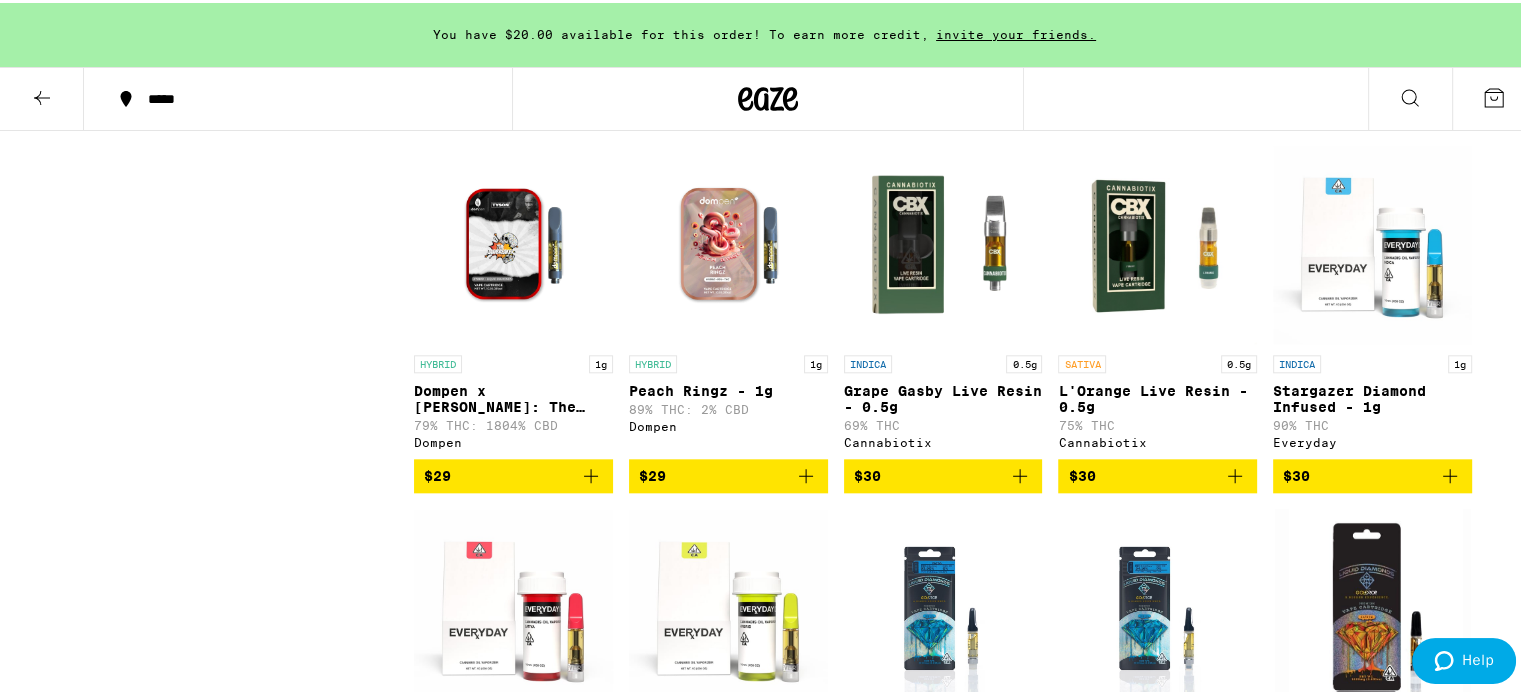 scroll, scrollTop: 2400, scrollLeft: 0, axis: vertical 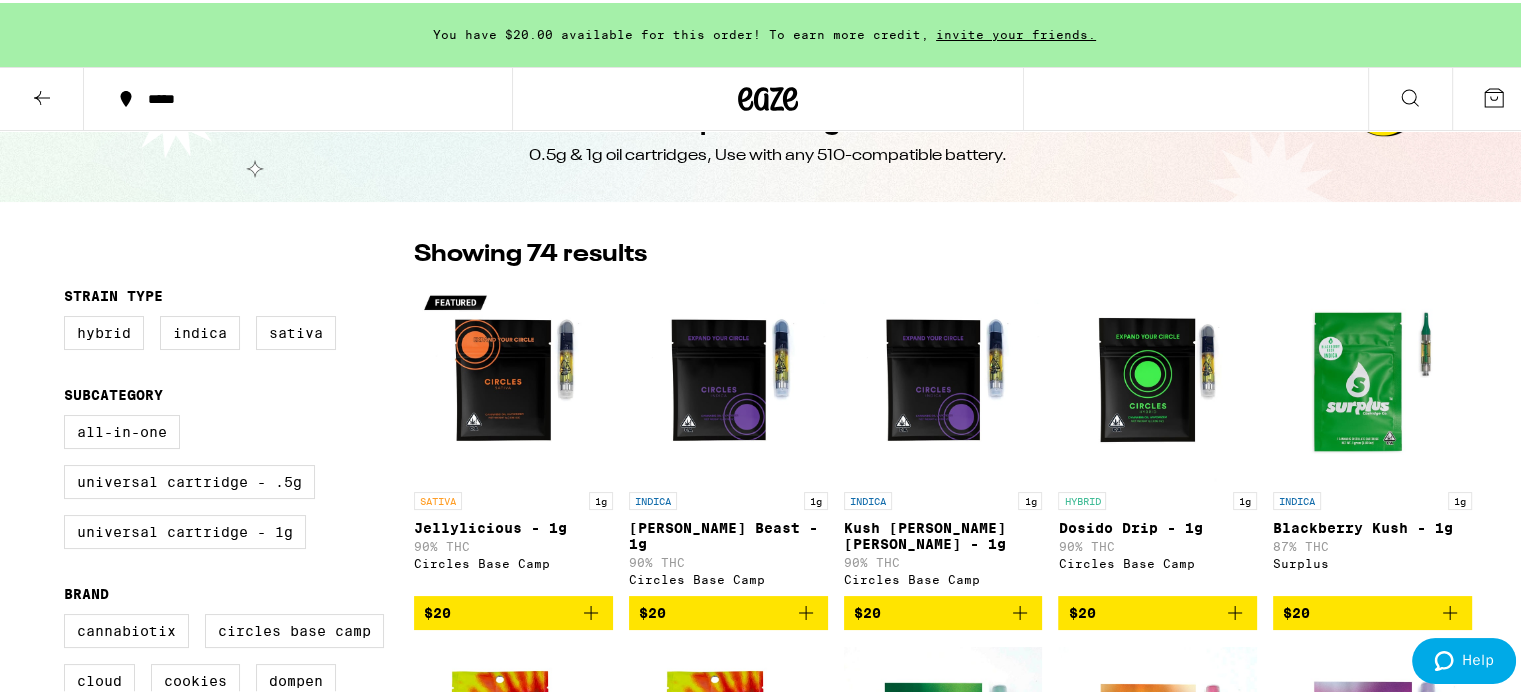 click 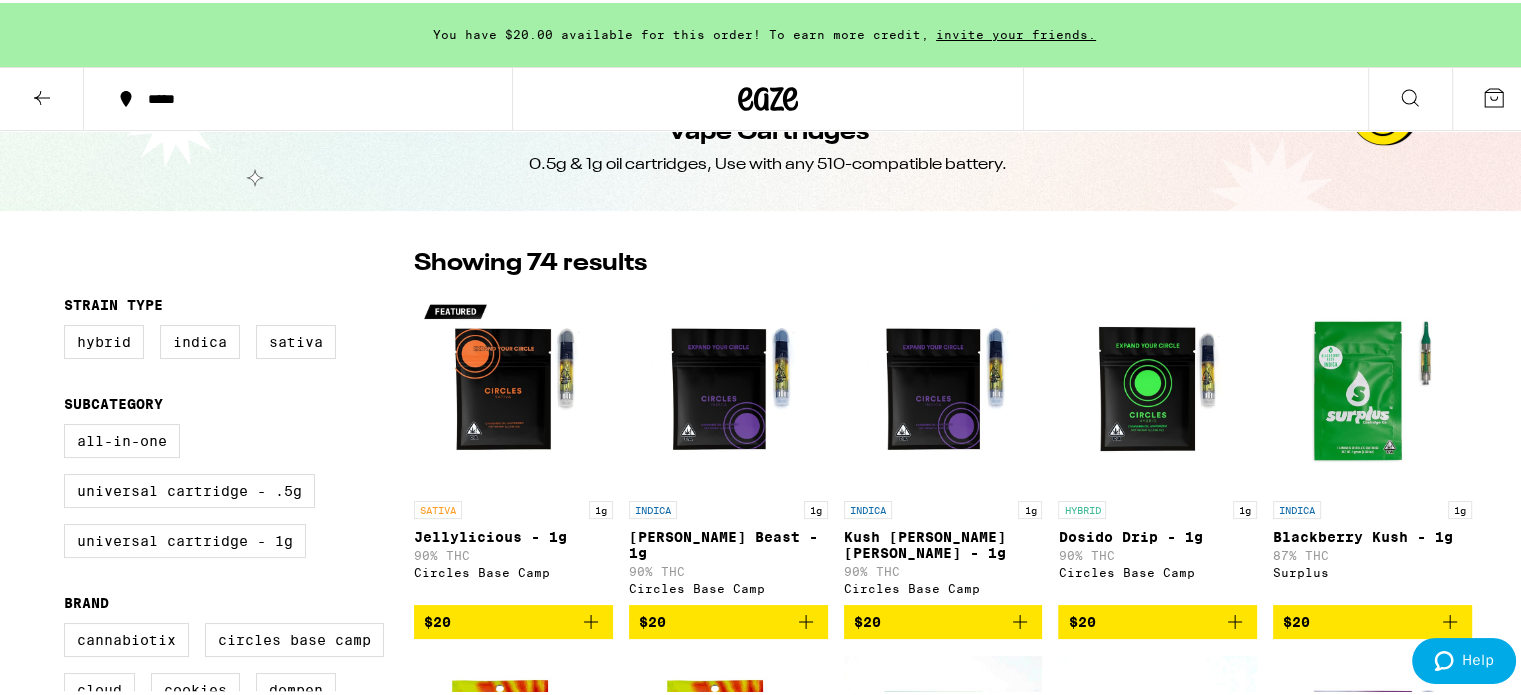 scroll, scrollTop: 0, scrollLeft: 0, axis: both 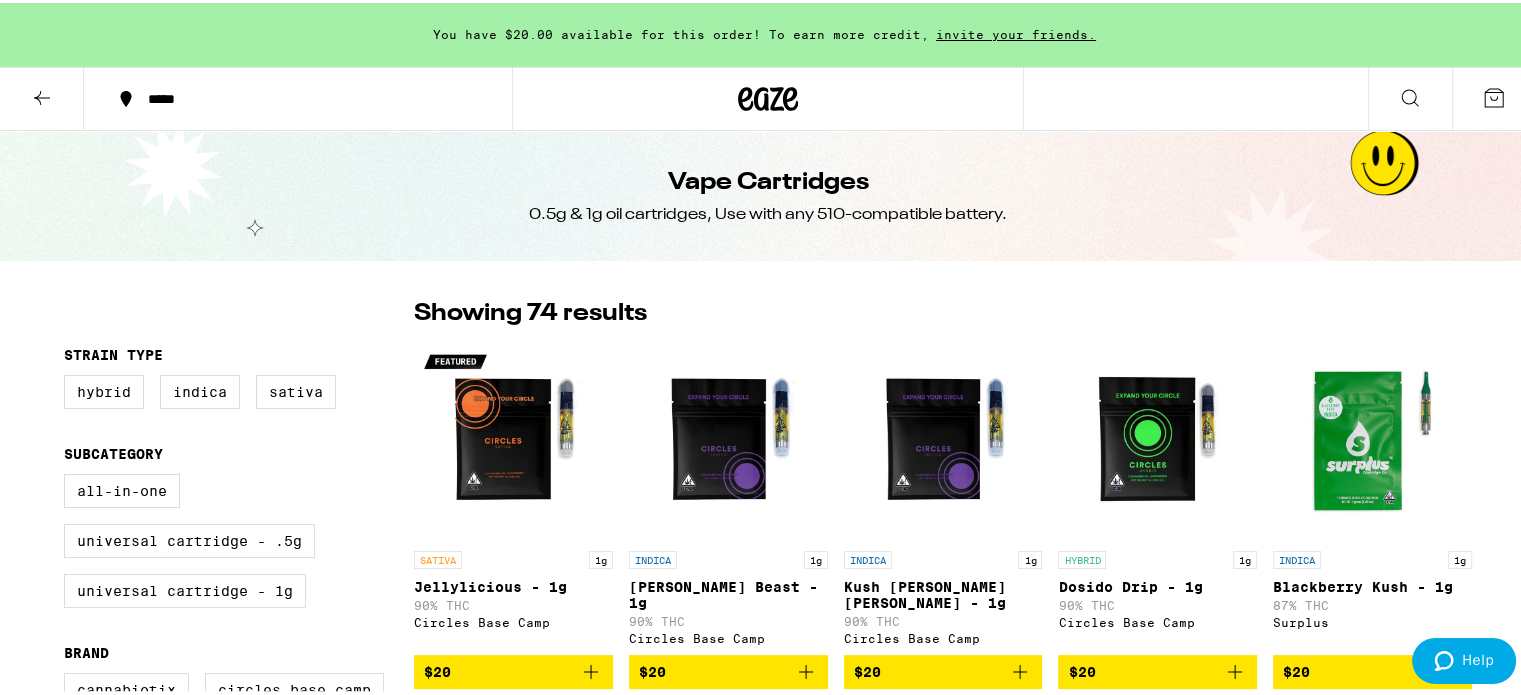click 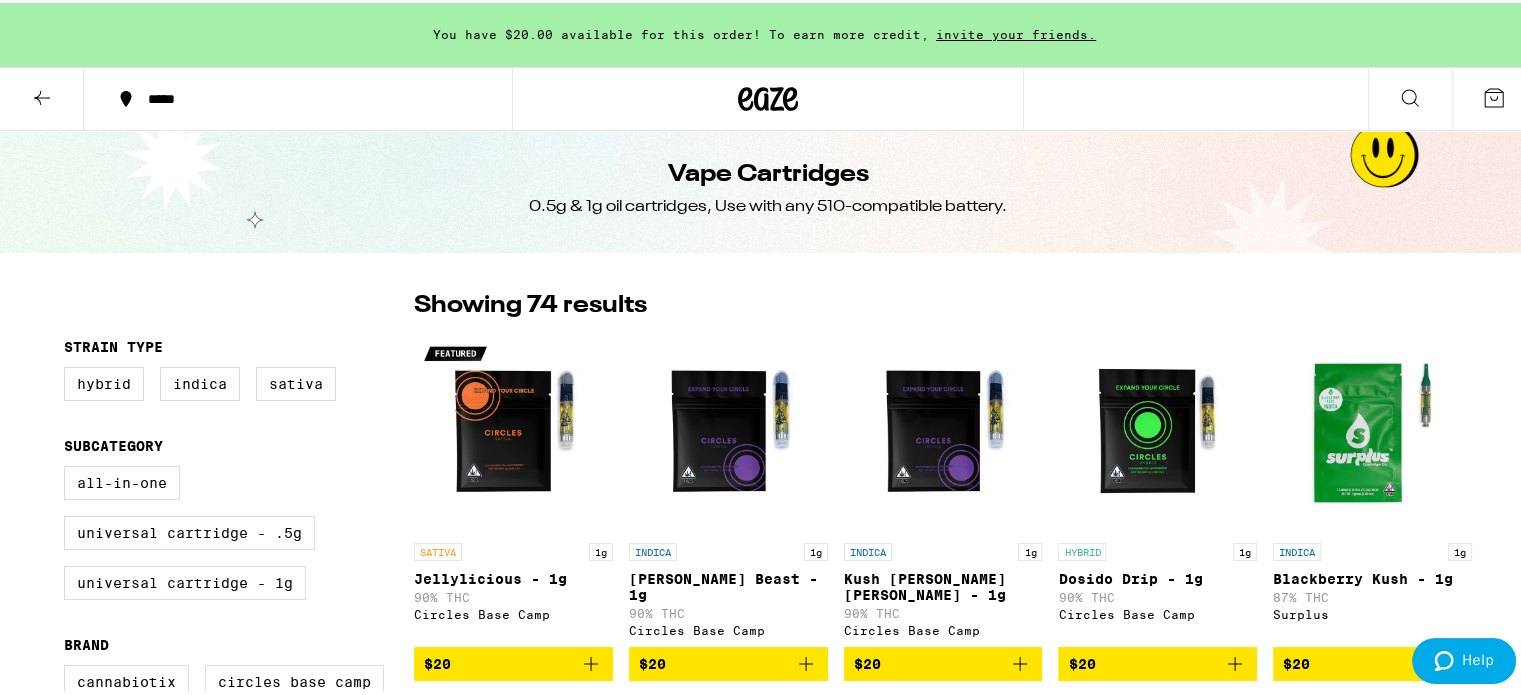 scroll, scrollTop: 0, scrollLeft: 0, axis: both 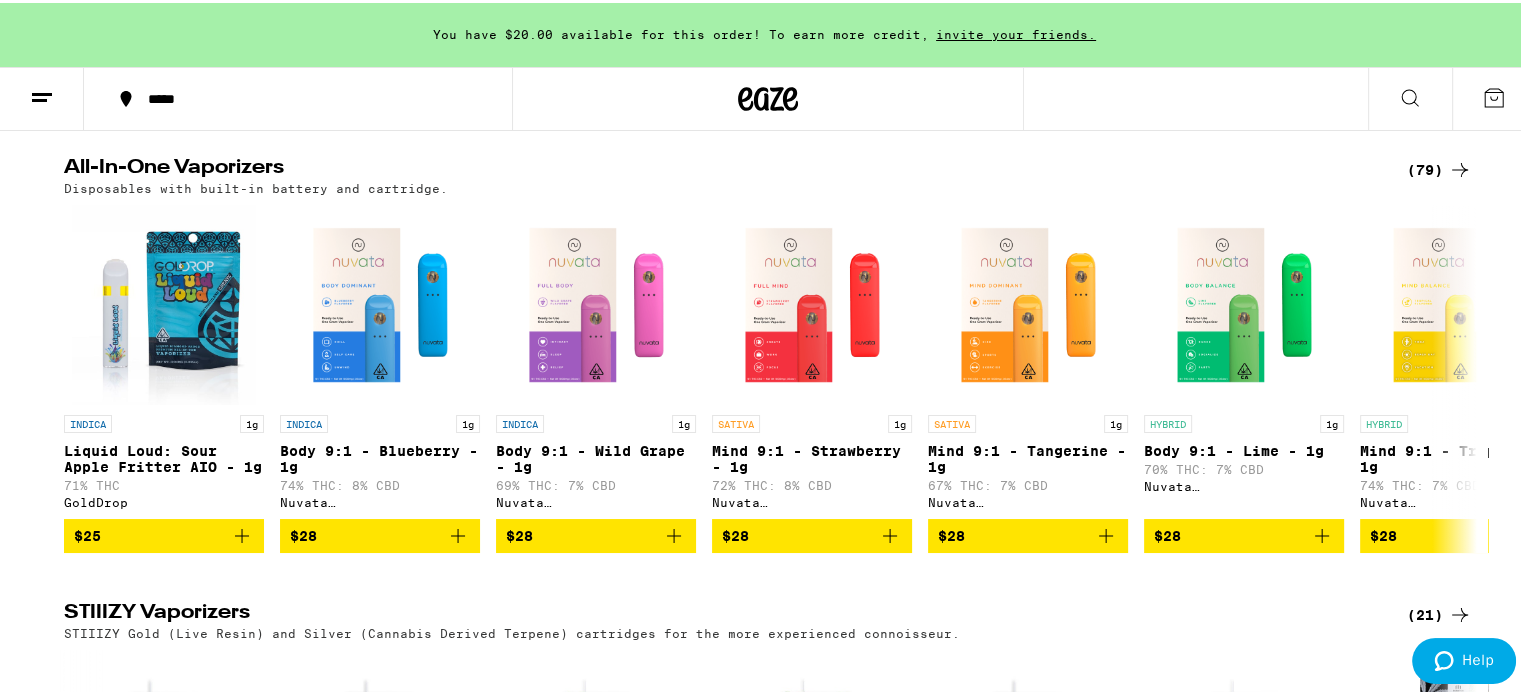 click on "(79)" at bounding box center (1439, 167) 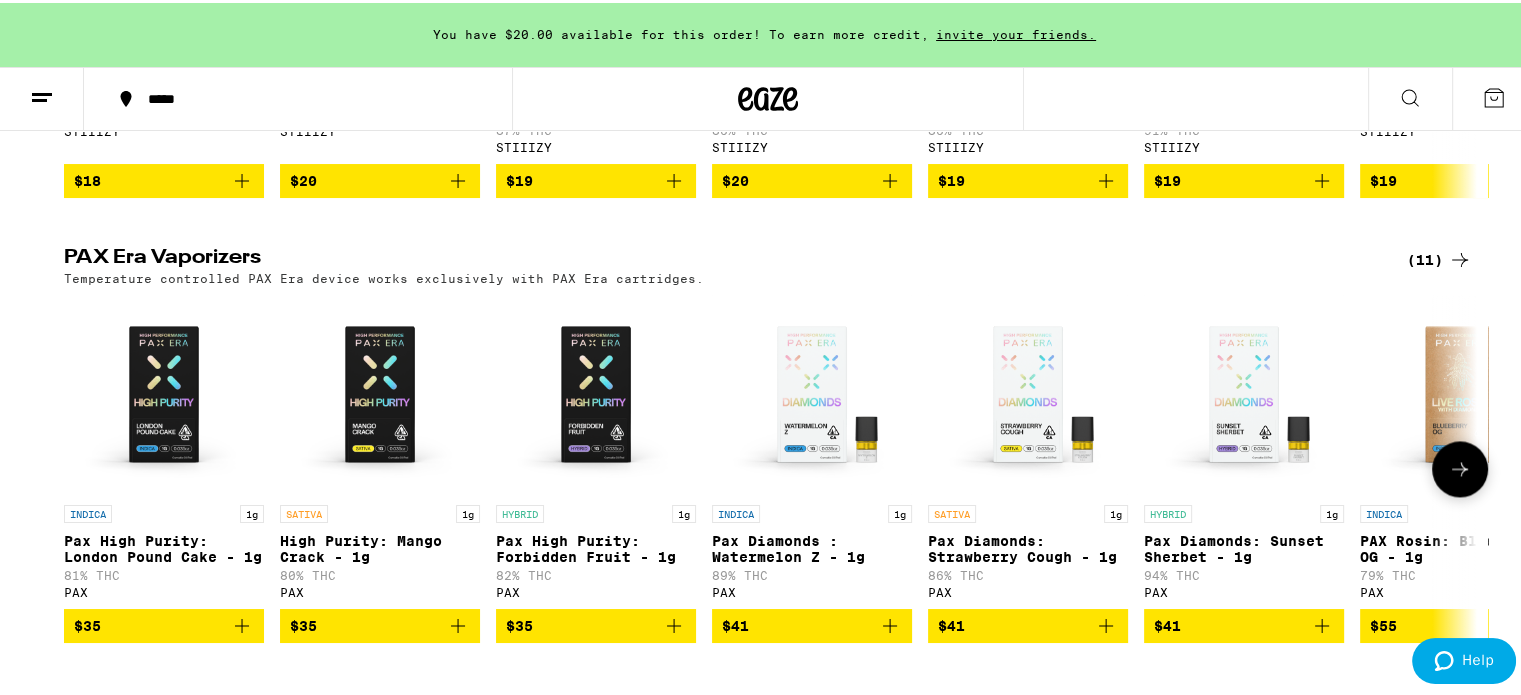 scroll, scrollTop: 2760, scrollLeft: 0, axis: vertical 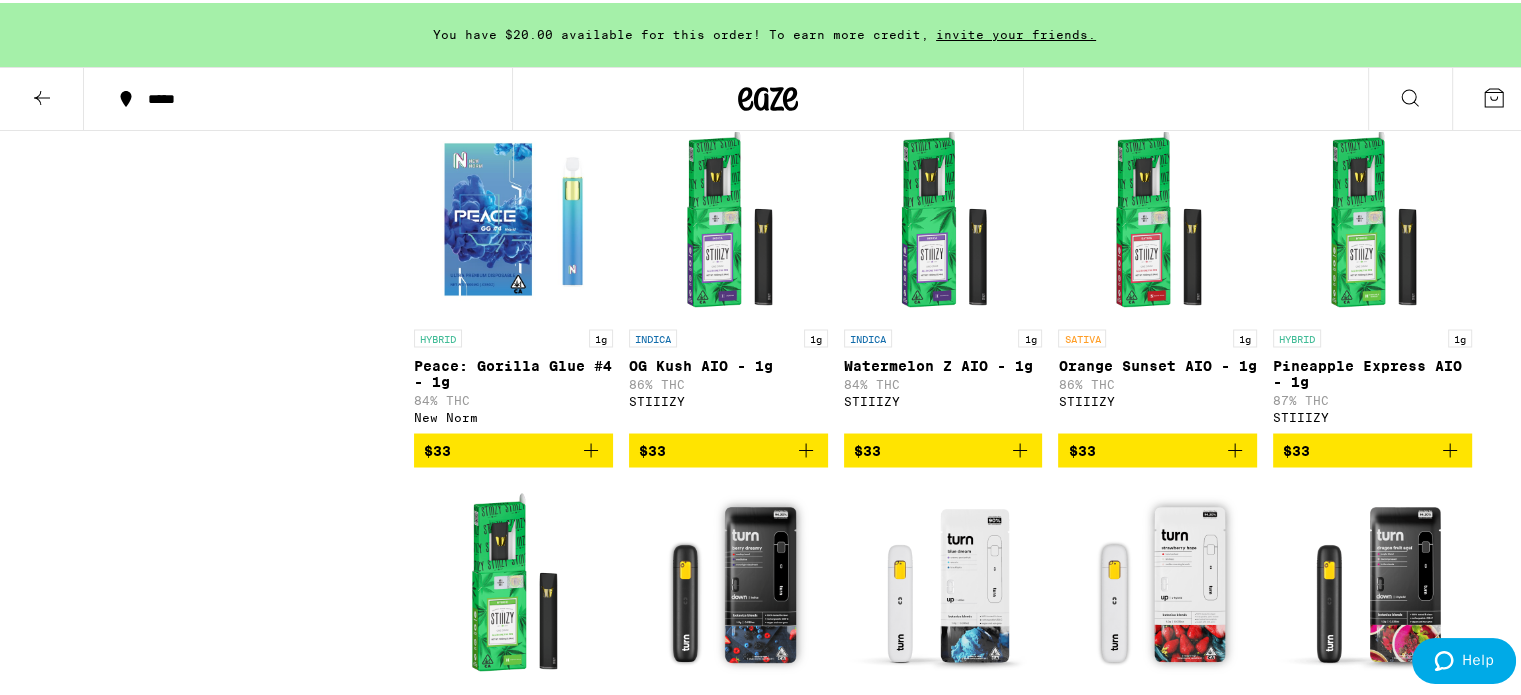 click 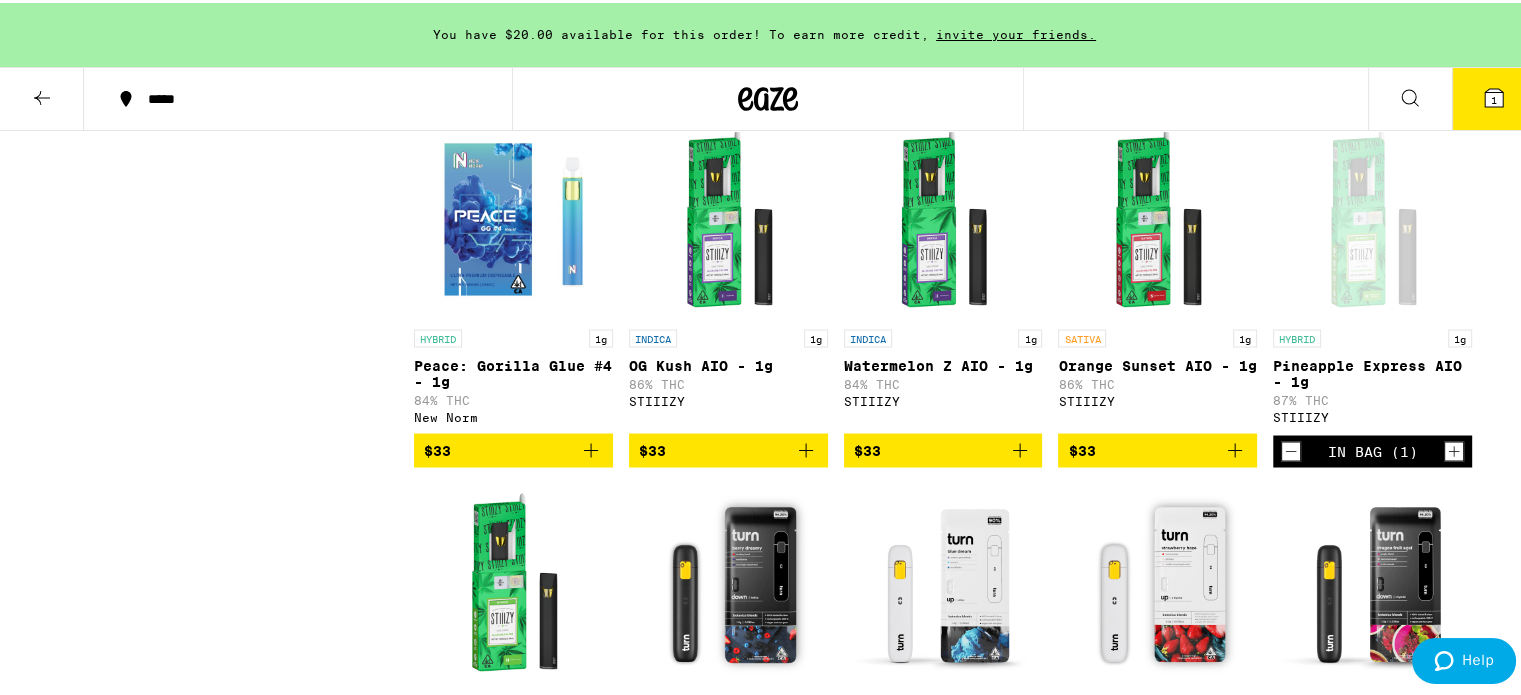 click 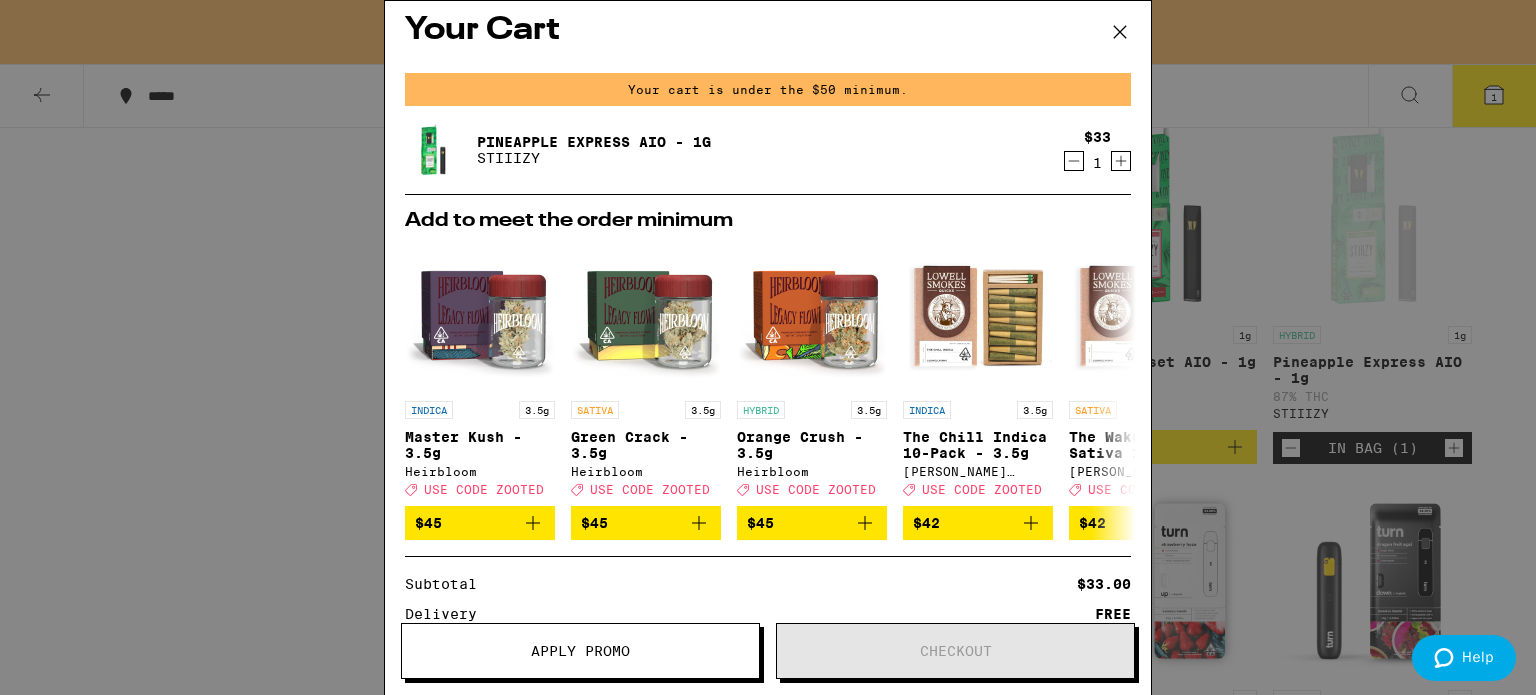 scroll, scrollTop: 0, scrollLeft: 0, axis: both 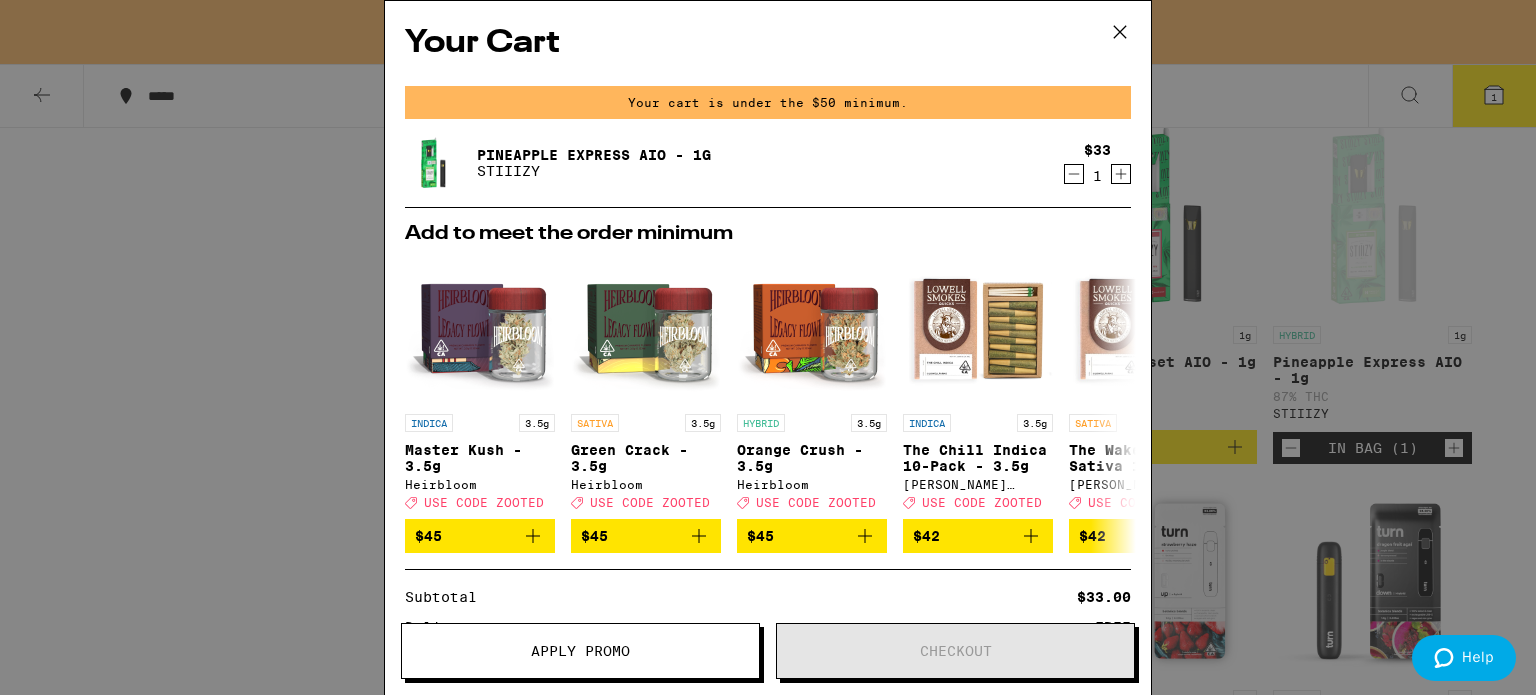 click 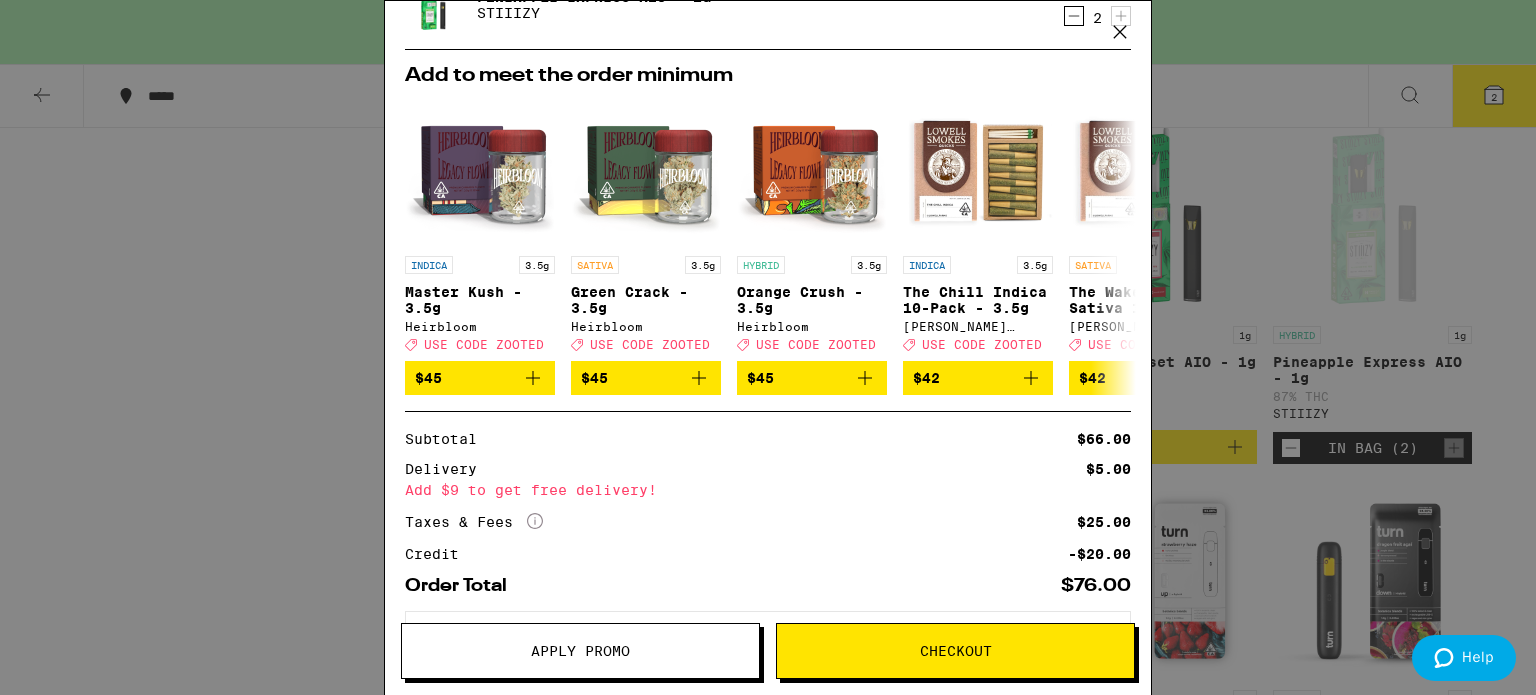 scroll, scrollTop: 0, scrollLeft: 0, axis: both 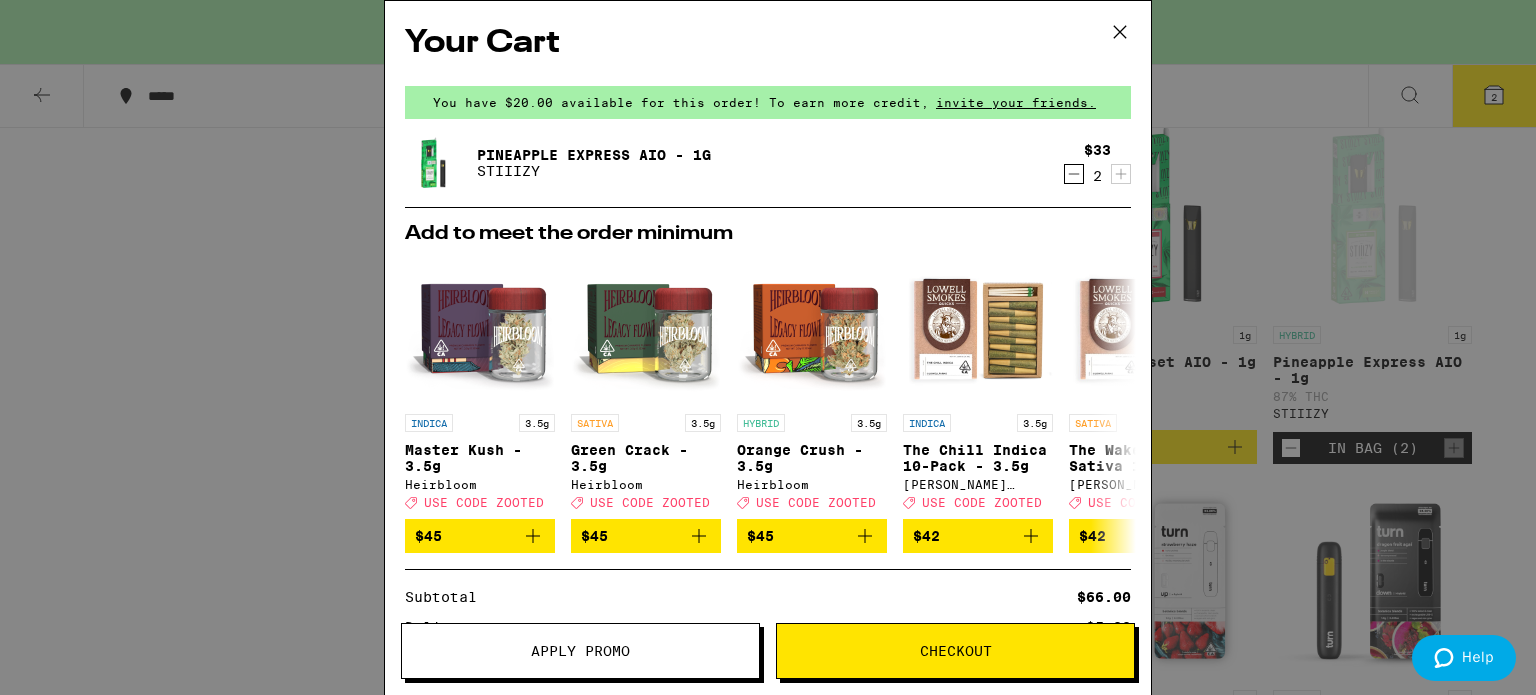 click 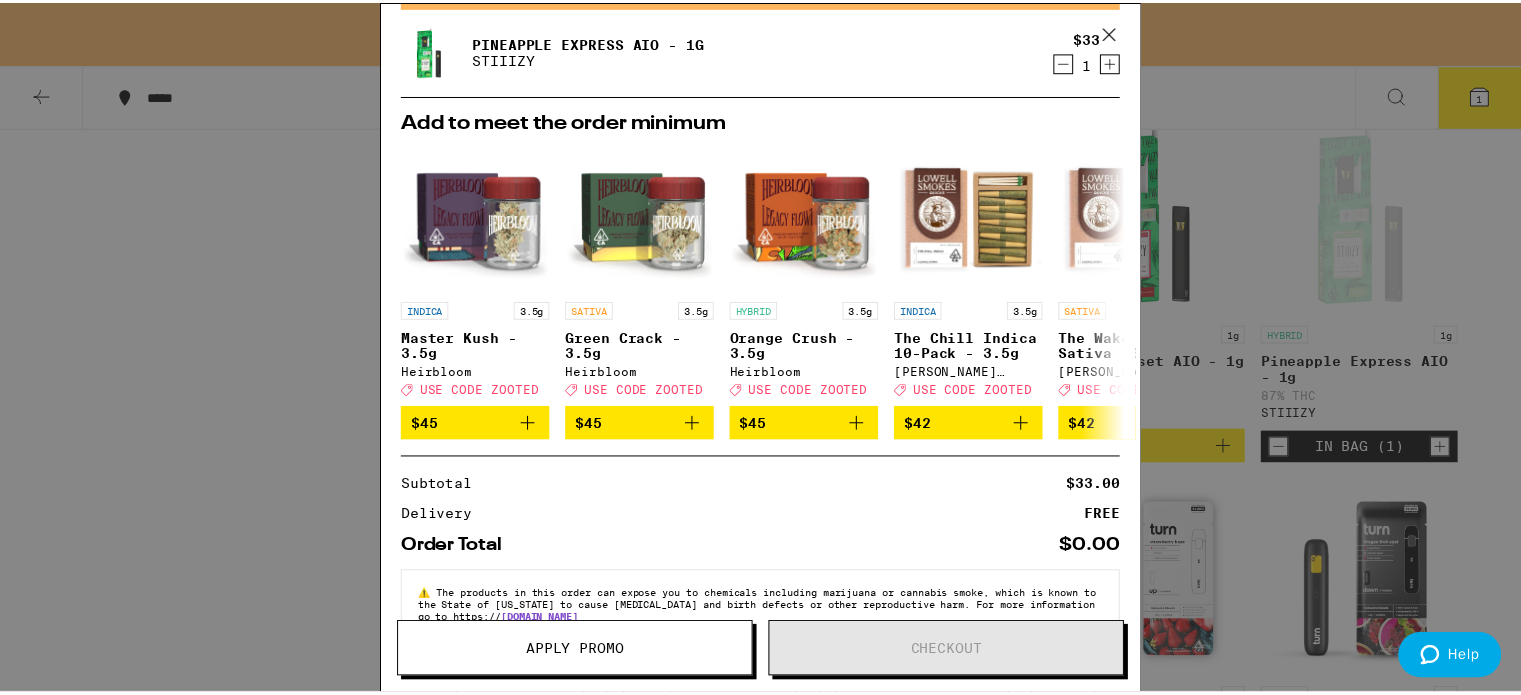 scroll, scrollTop: 0, scrollLeft: 0, axis: both 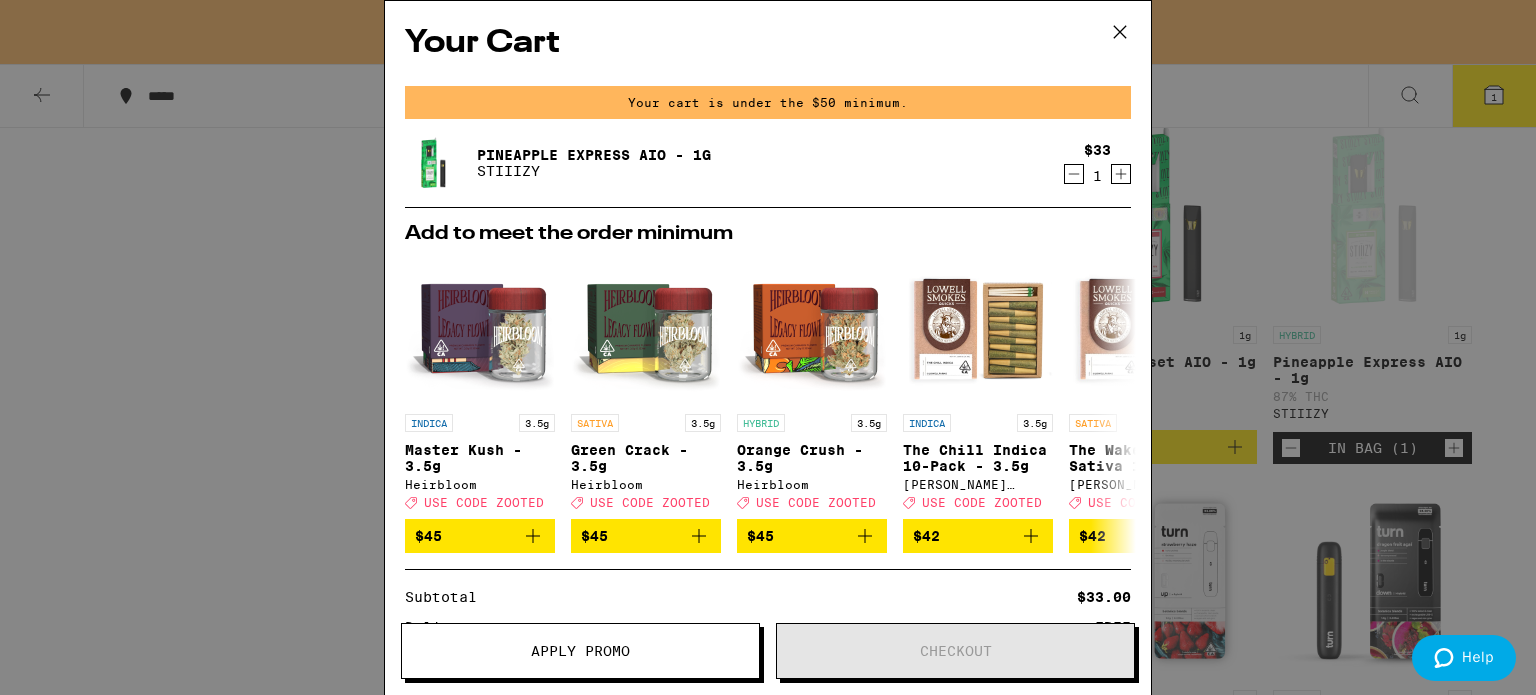 click 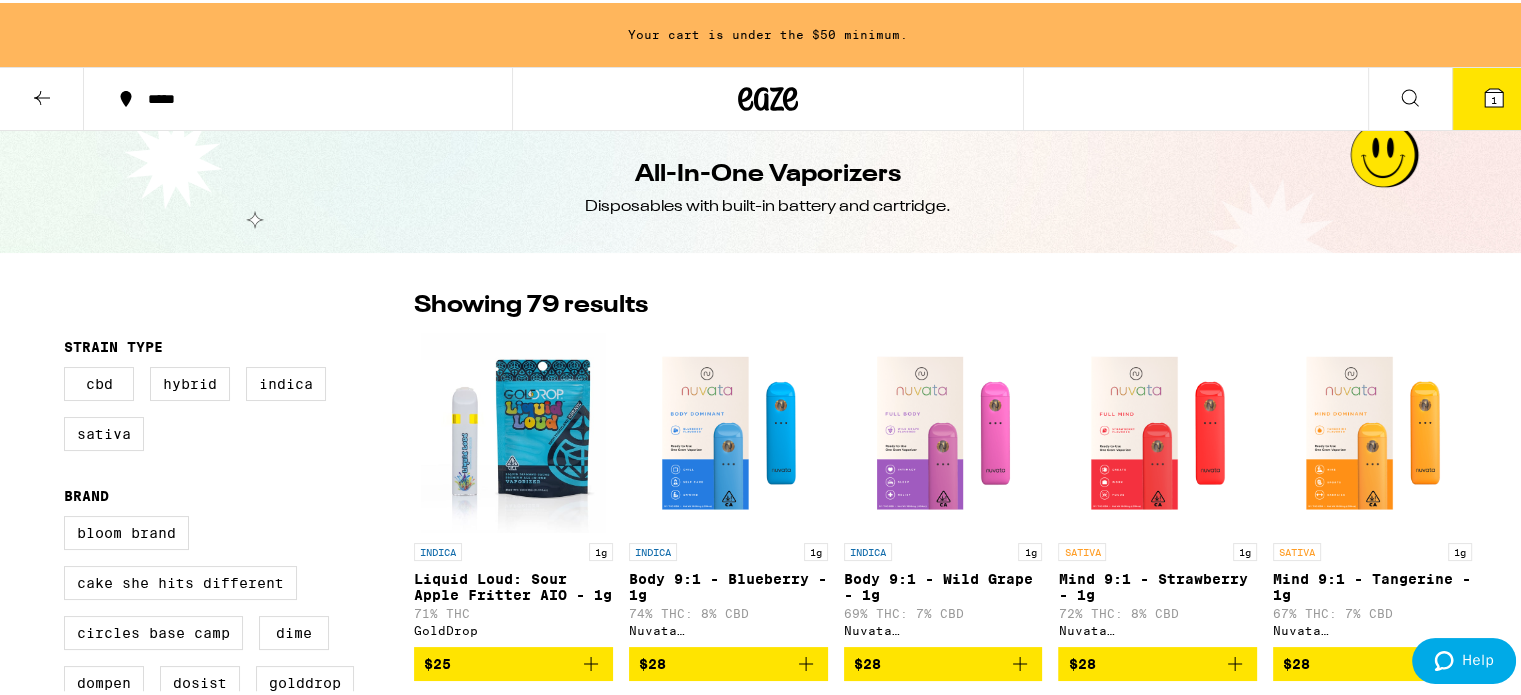 scroll, scrollTop: 0, scrollLeft: 0, axis: both 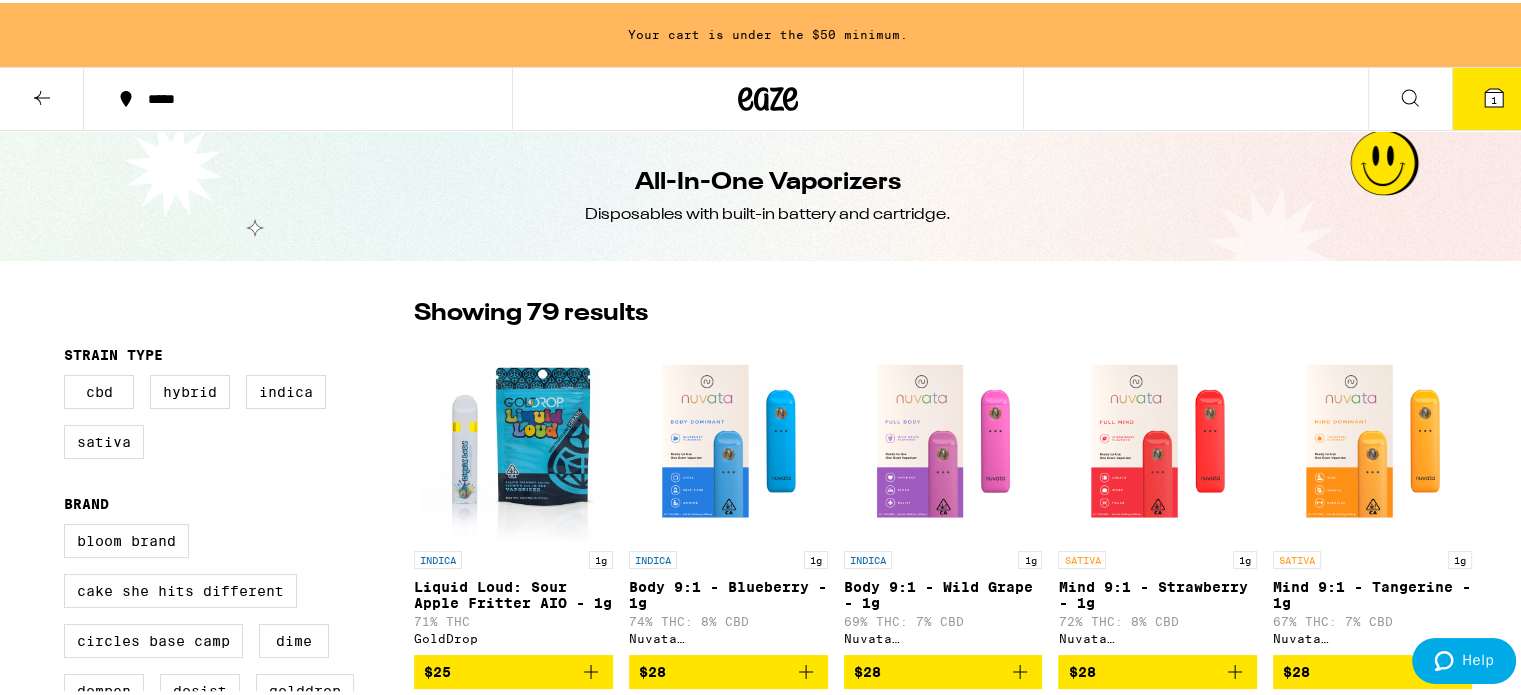 click 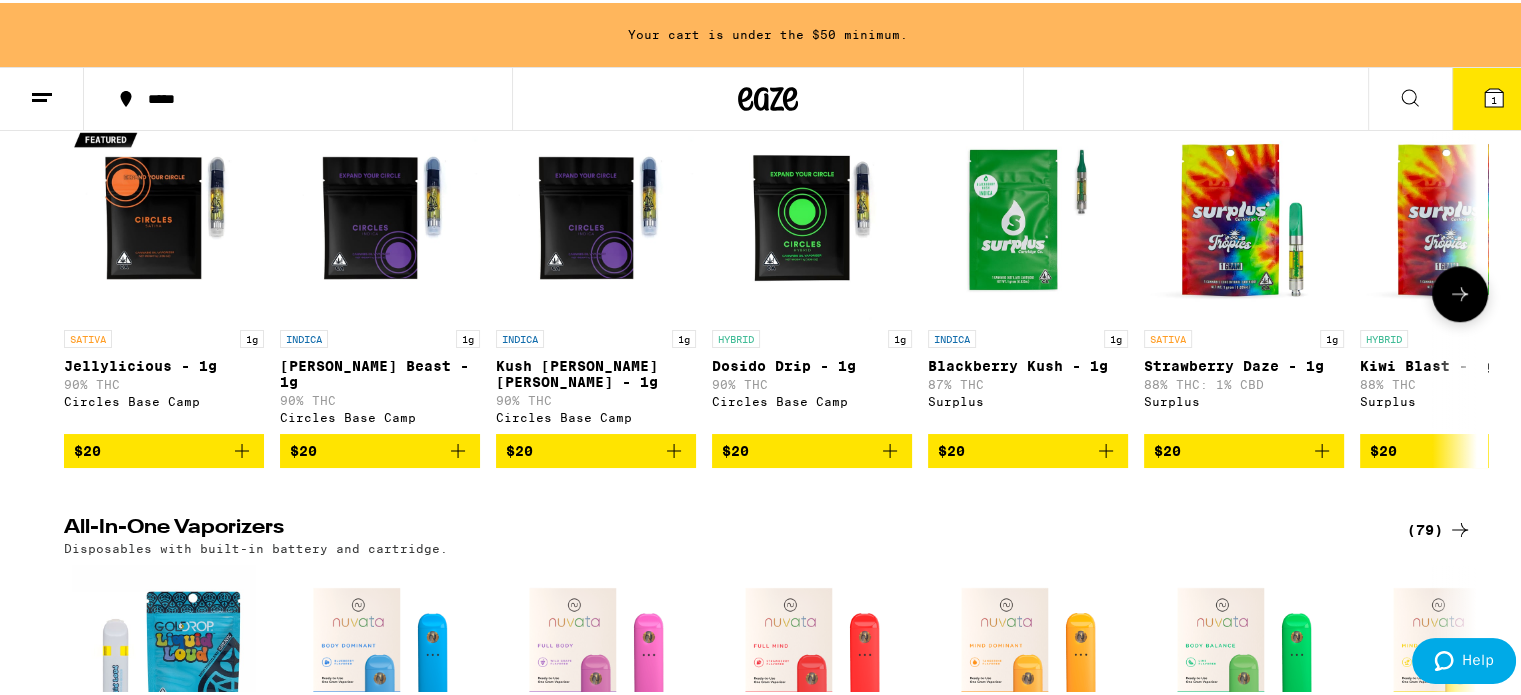 scroll, scrollTop: 1600, scrollLeft: 0, axis: vertical 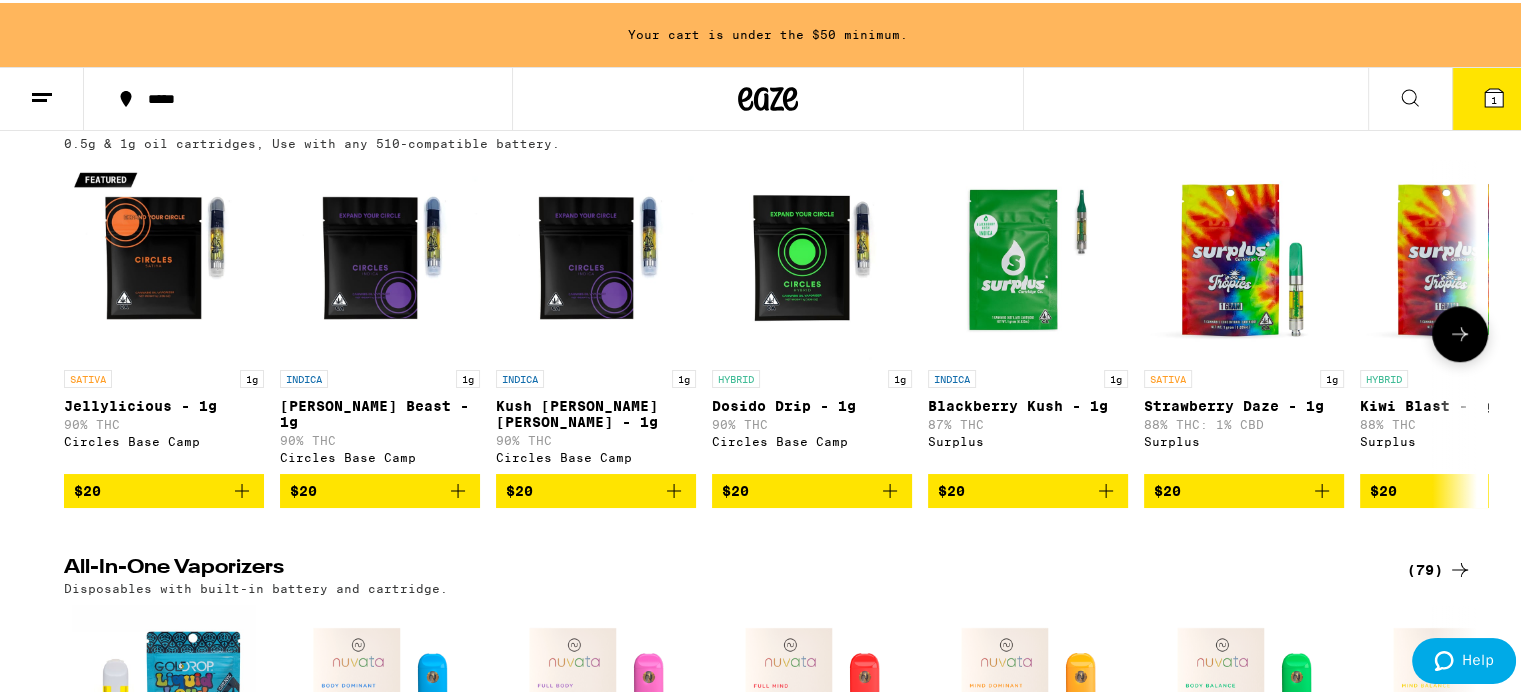 click 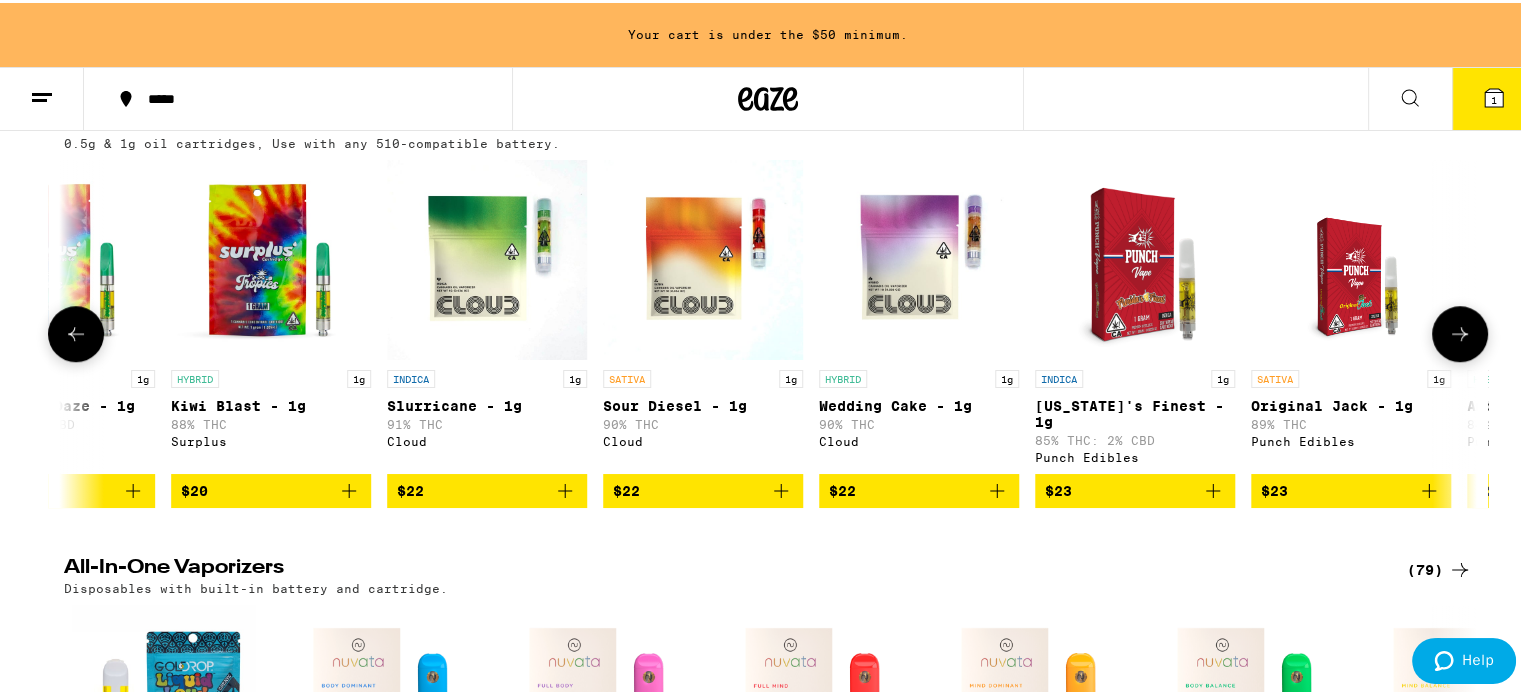 scroll, scrollTop: 0, scrollLeft: 1190, axis: horizontal 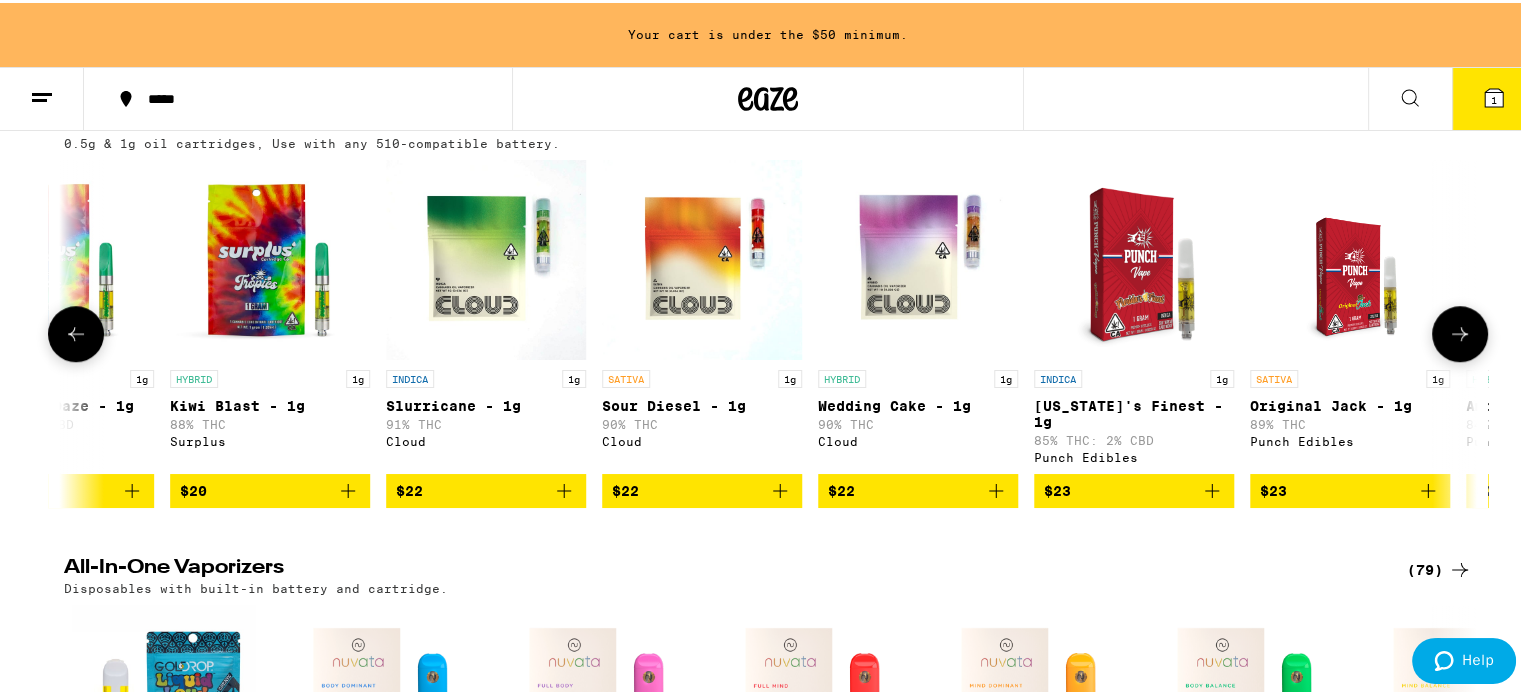 click 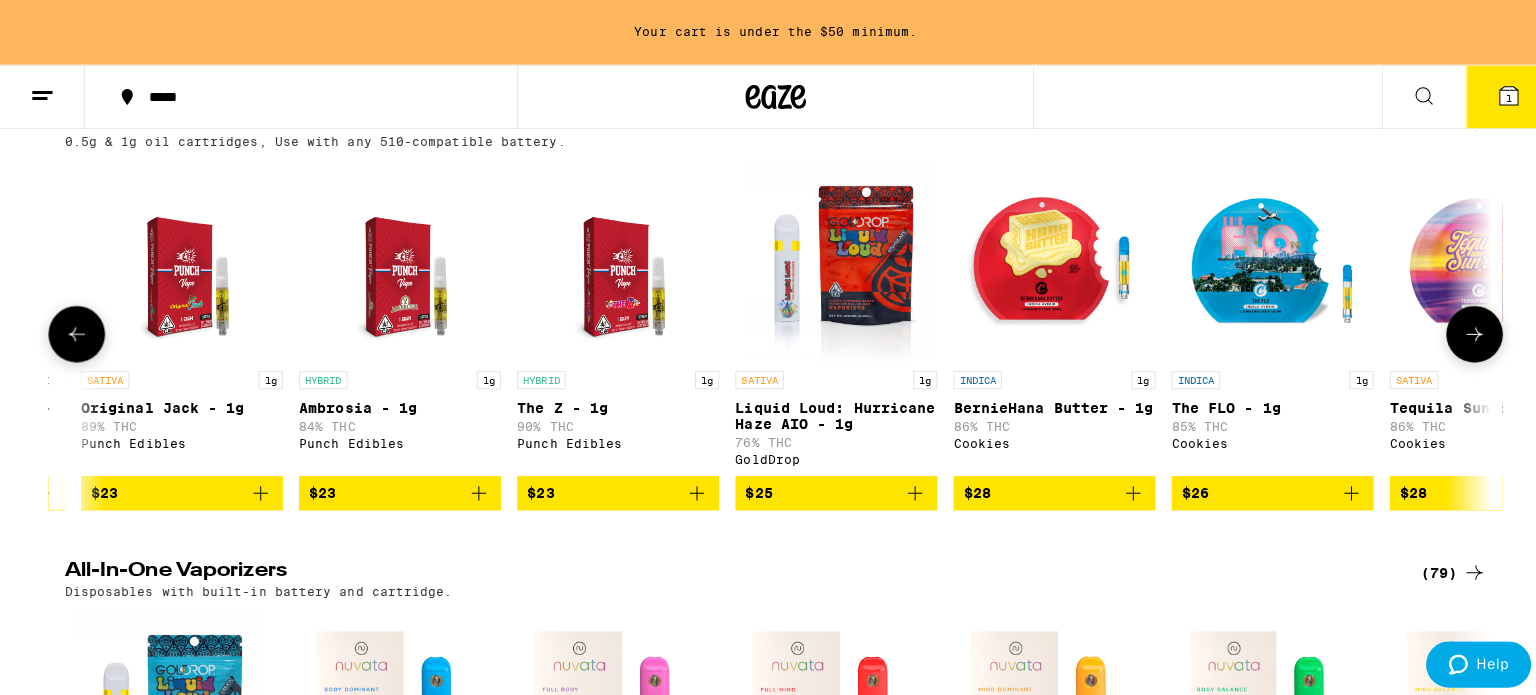 scroll, scrollTop: 0, scrollLeft: 2380, axis: horizontal 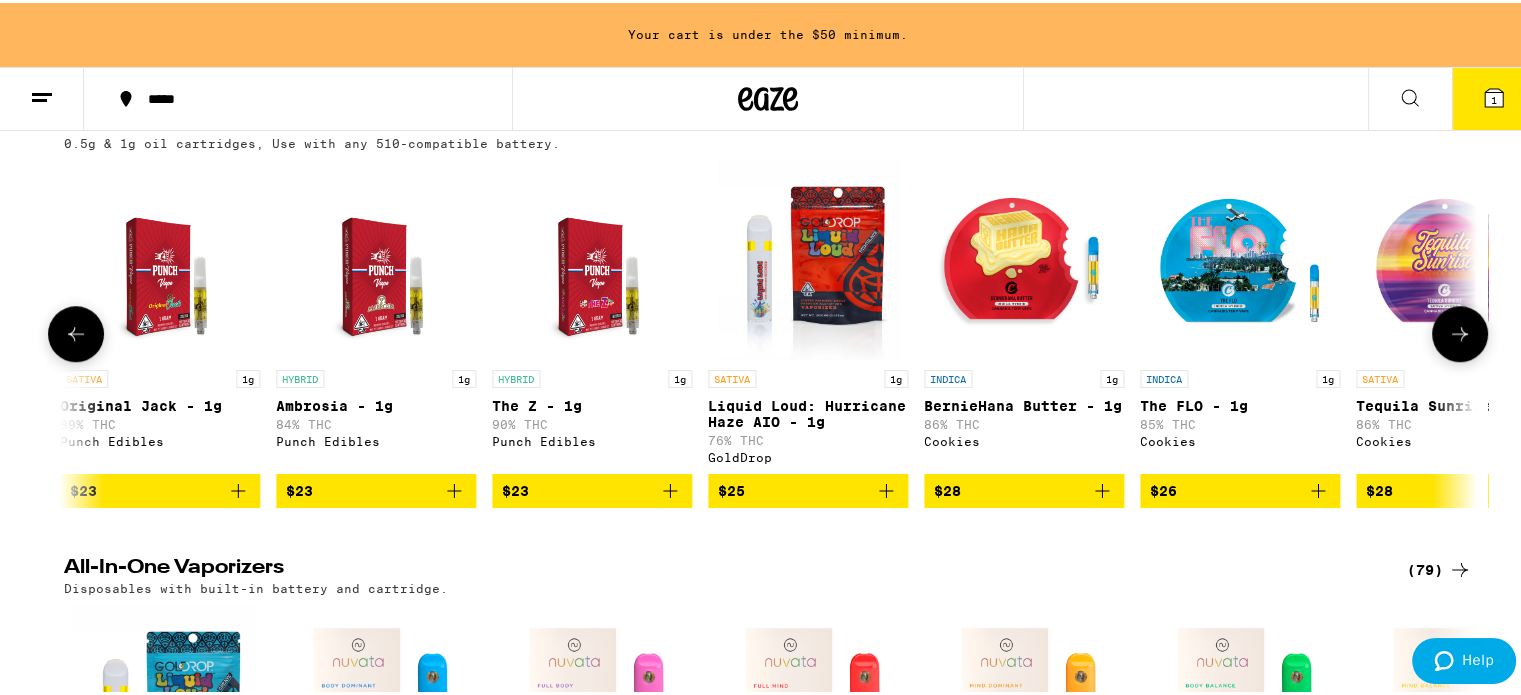 click 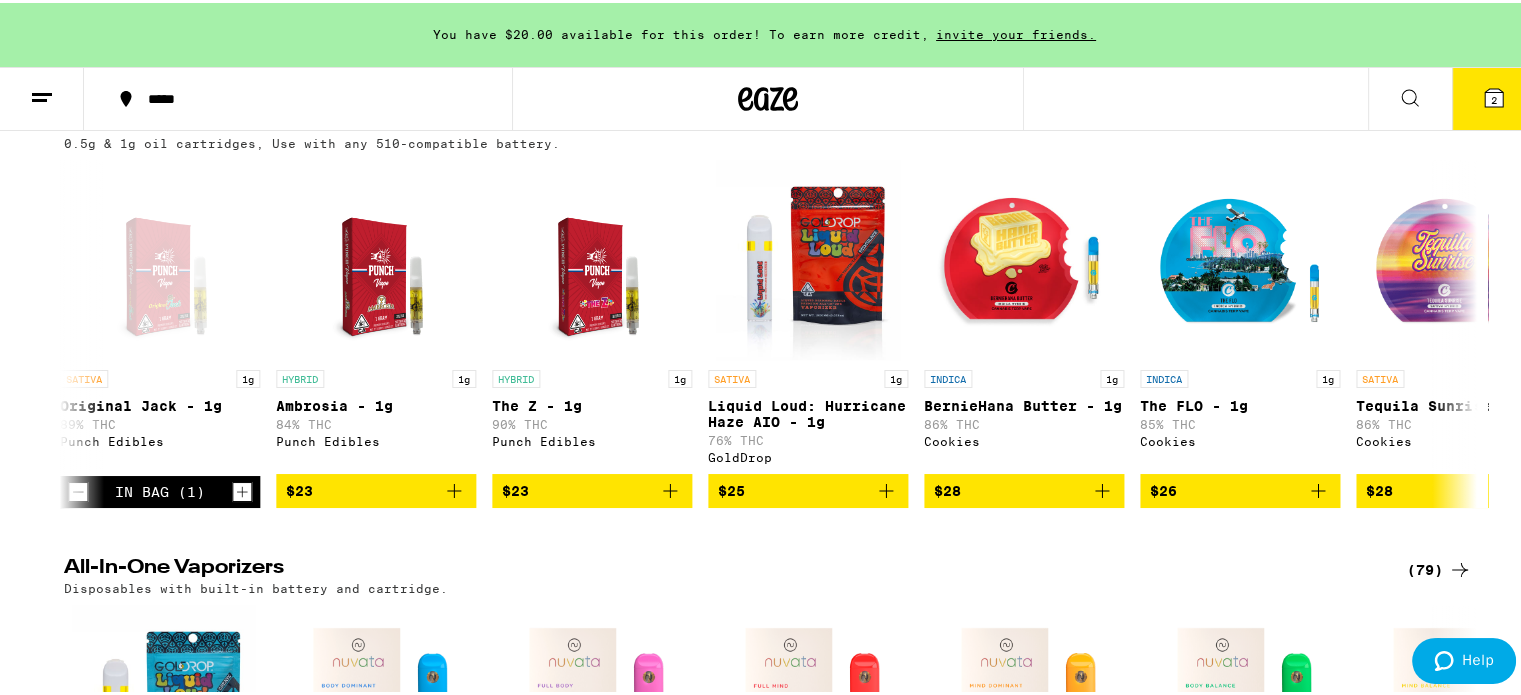 click on "2" at bounding box center (1494, 96) 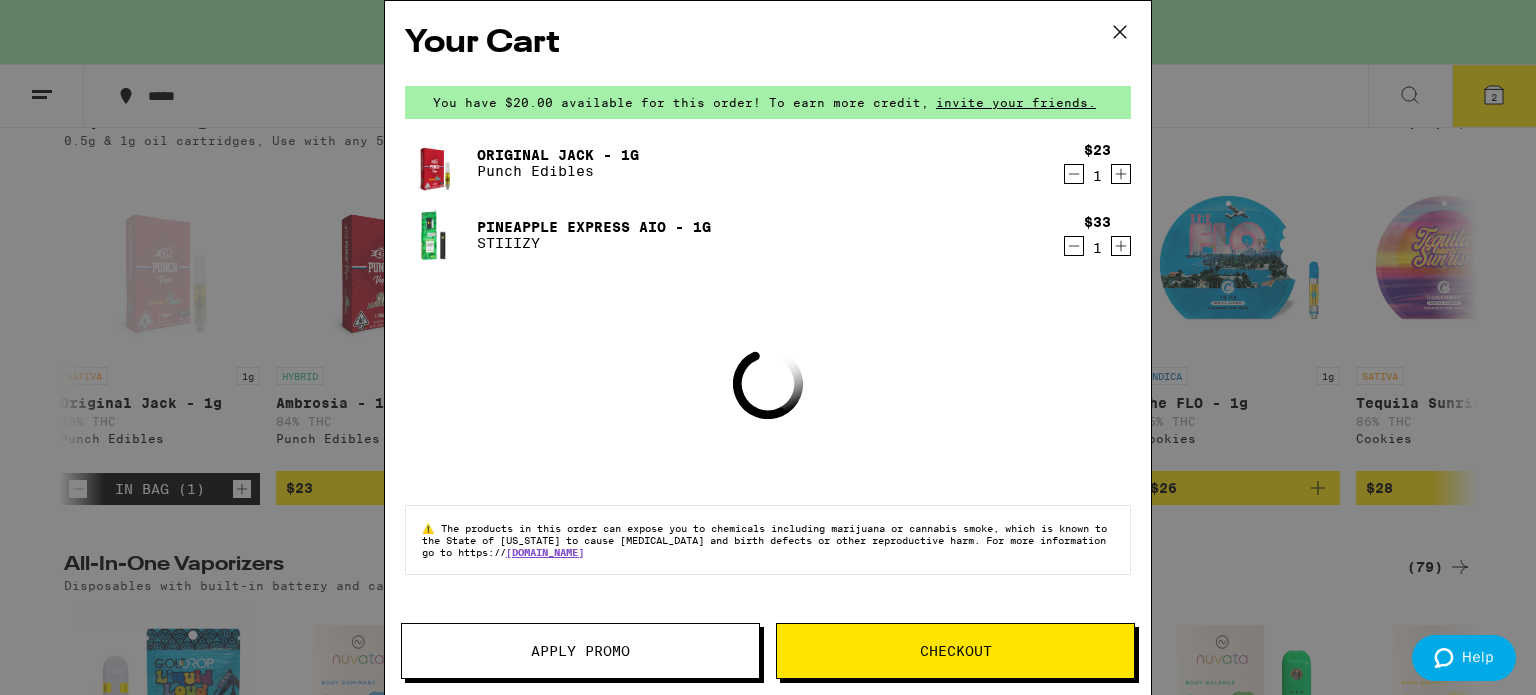 scroll, scrollTop: 0, scrollLeft: 0, axis: both 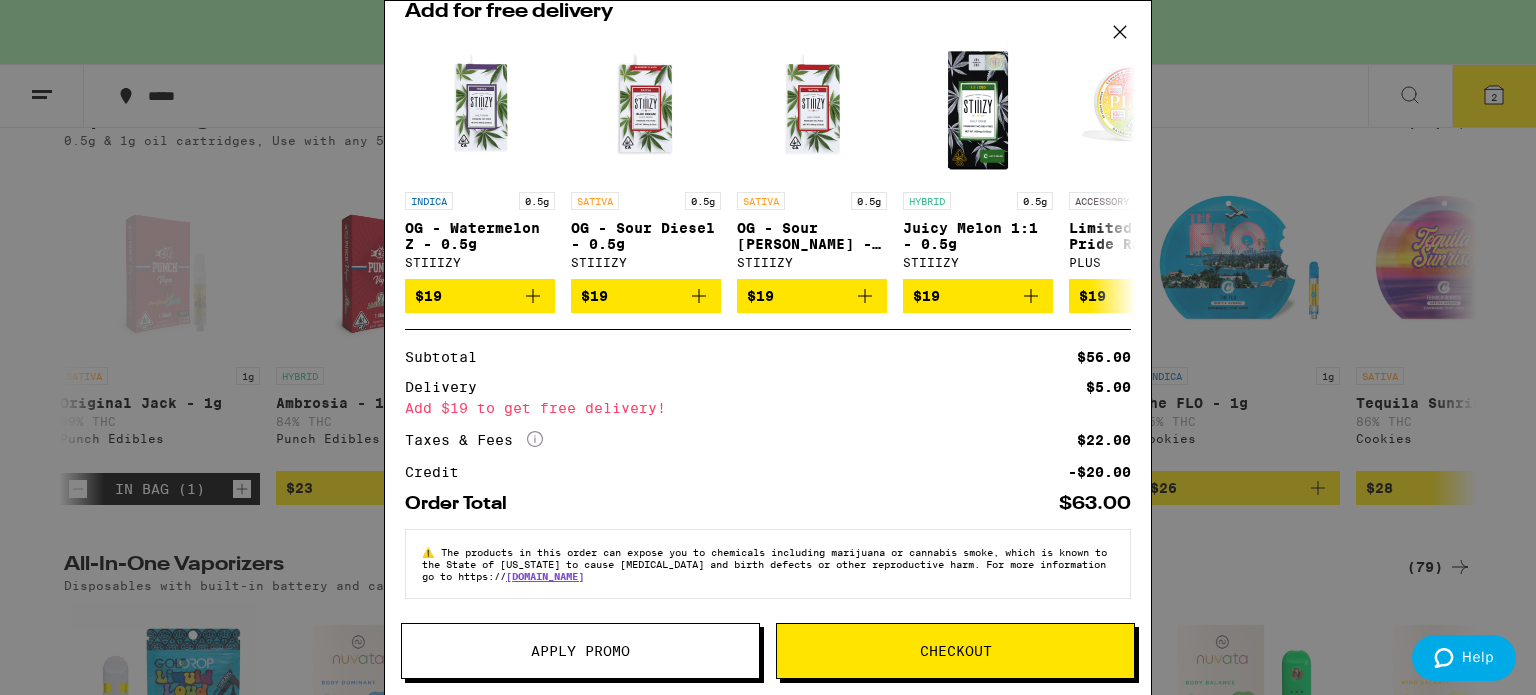 click on "Apply Promo" at bounding box center [580, 651] 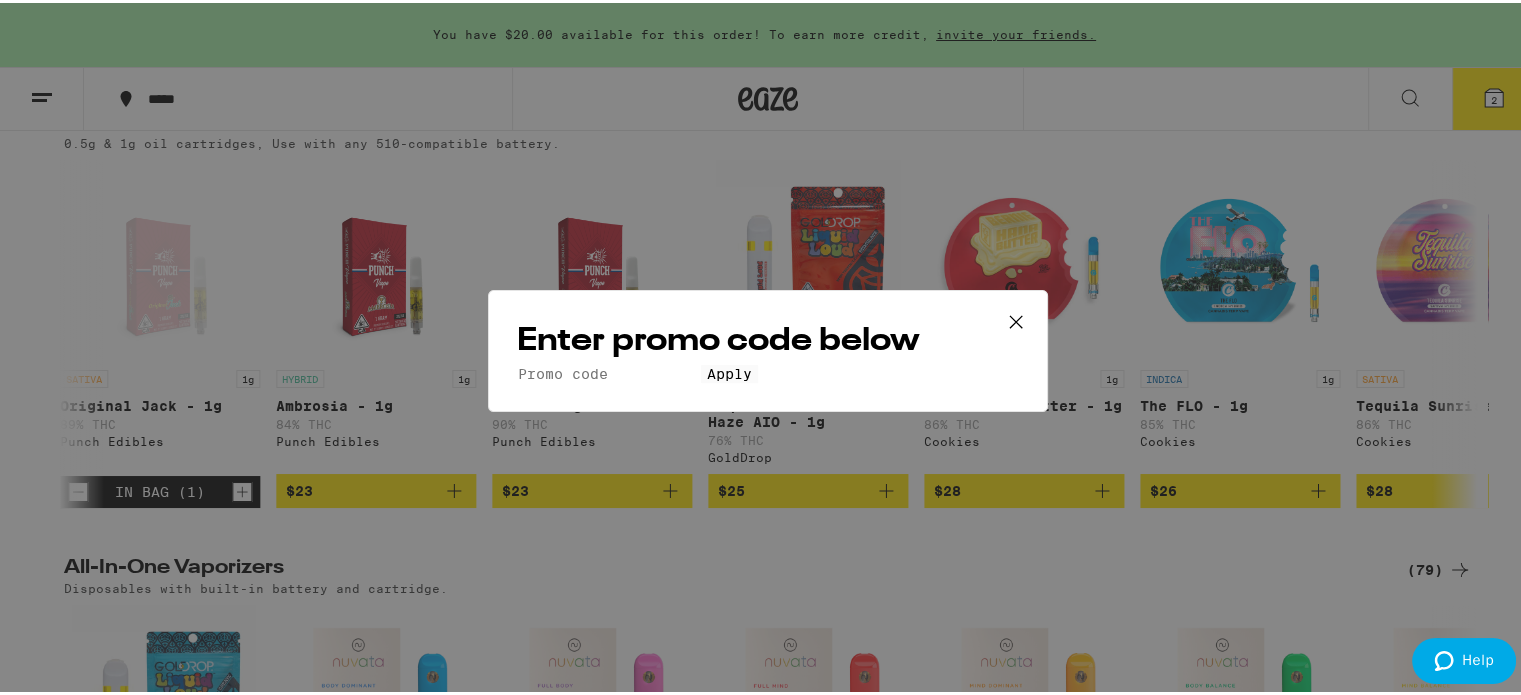 click at bounding box center (1016, 320) 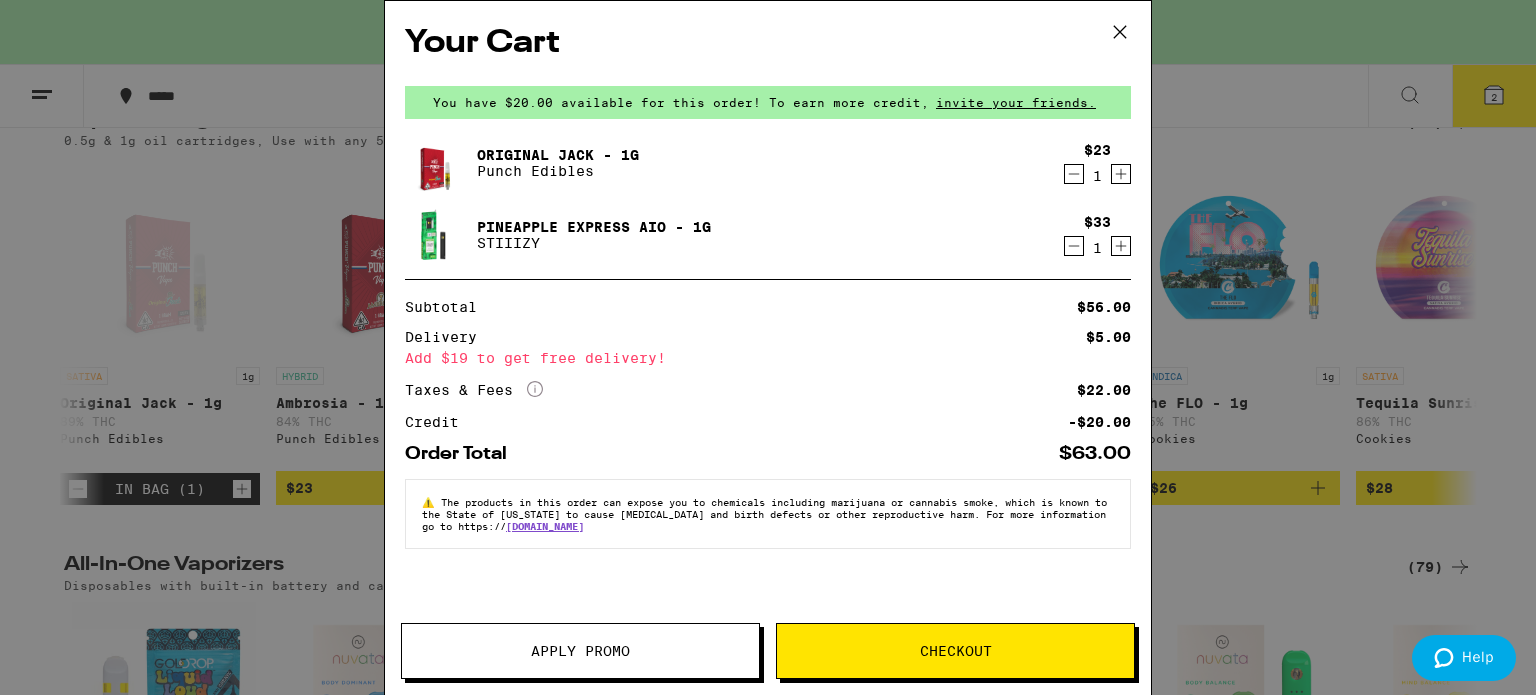 click 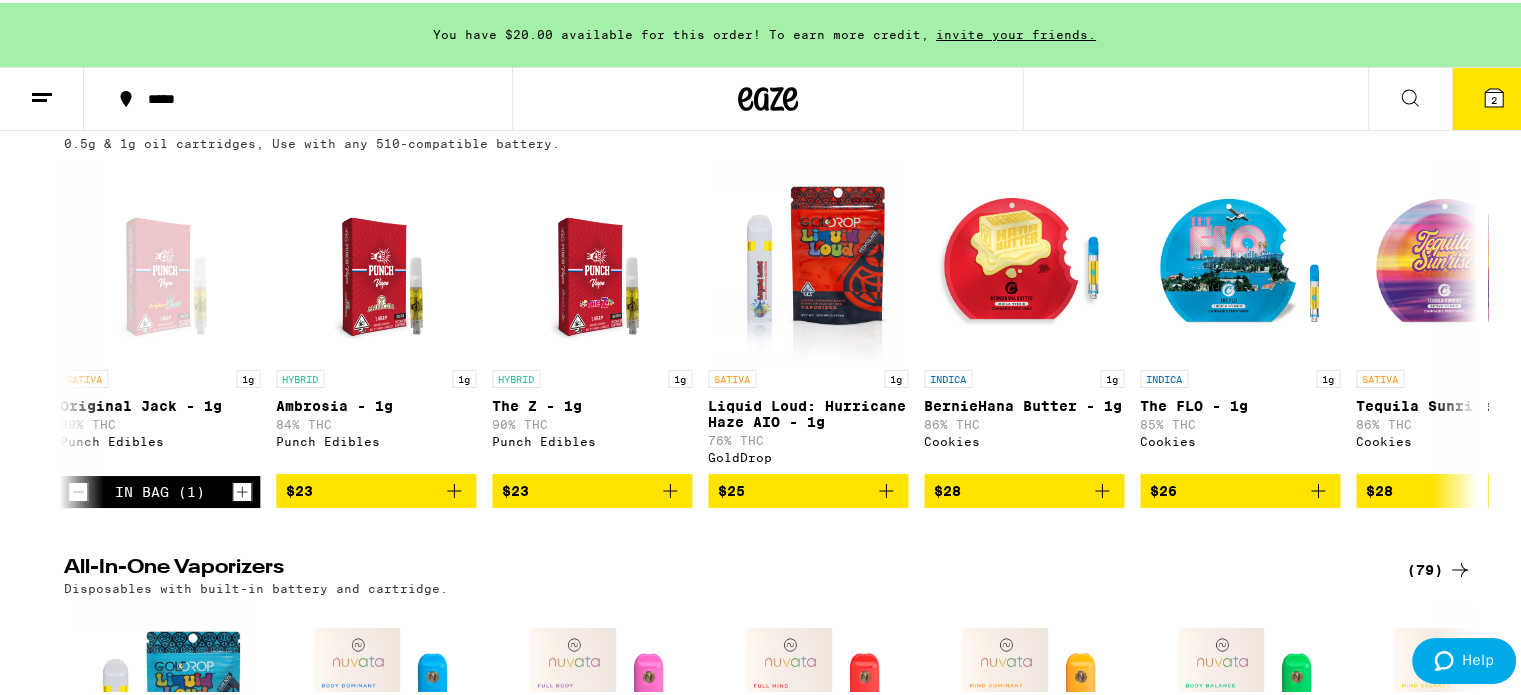 click 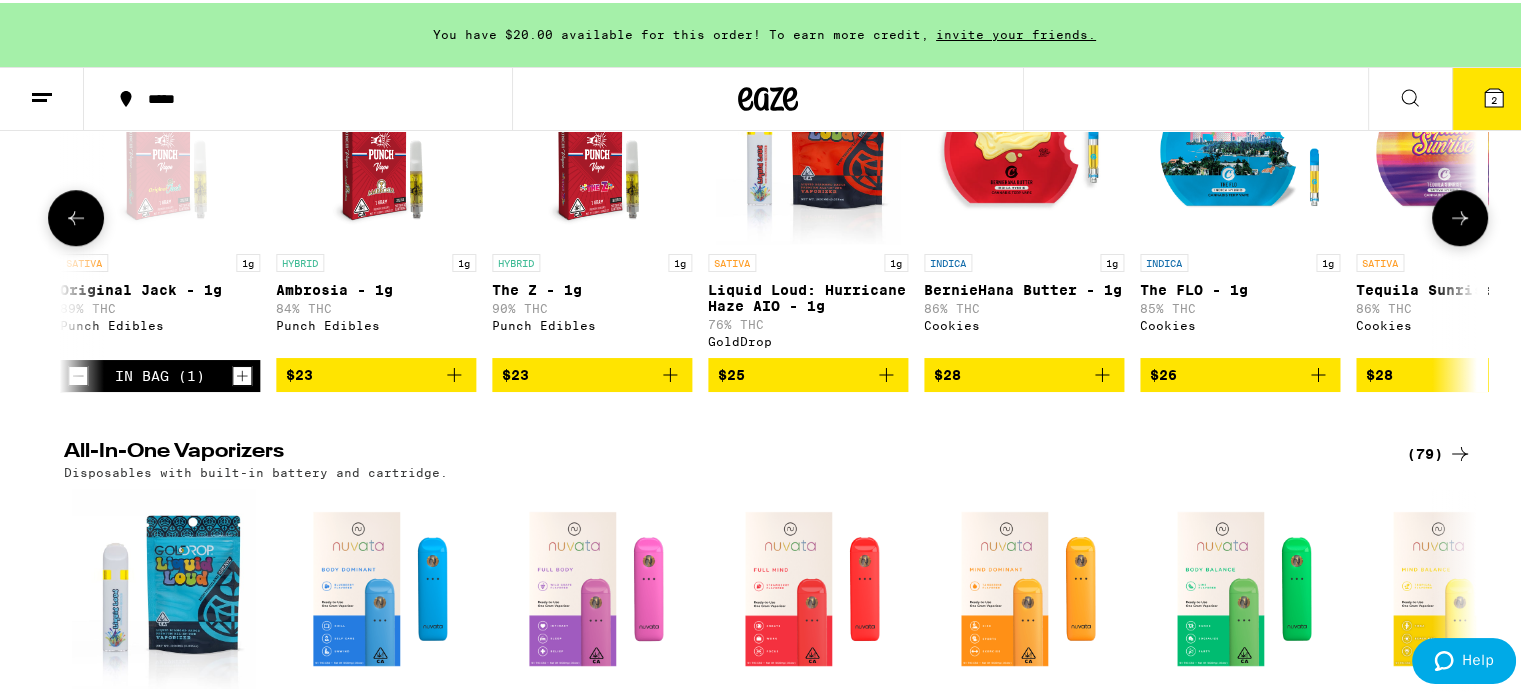 scroll, scrollTop: 1500, scrollLeft: 0, axis: vertical 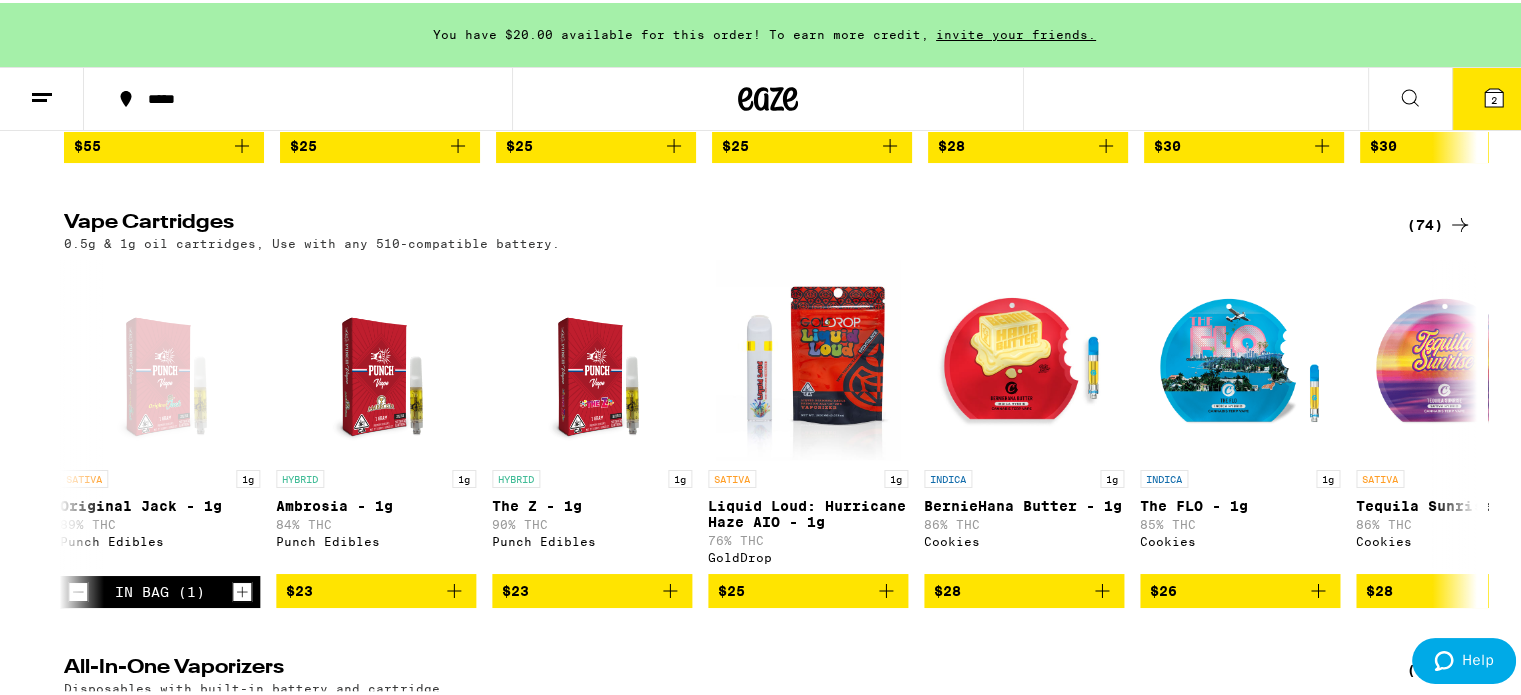 click 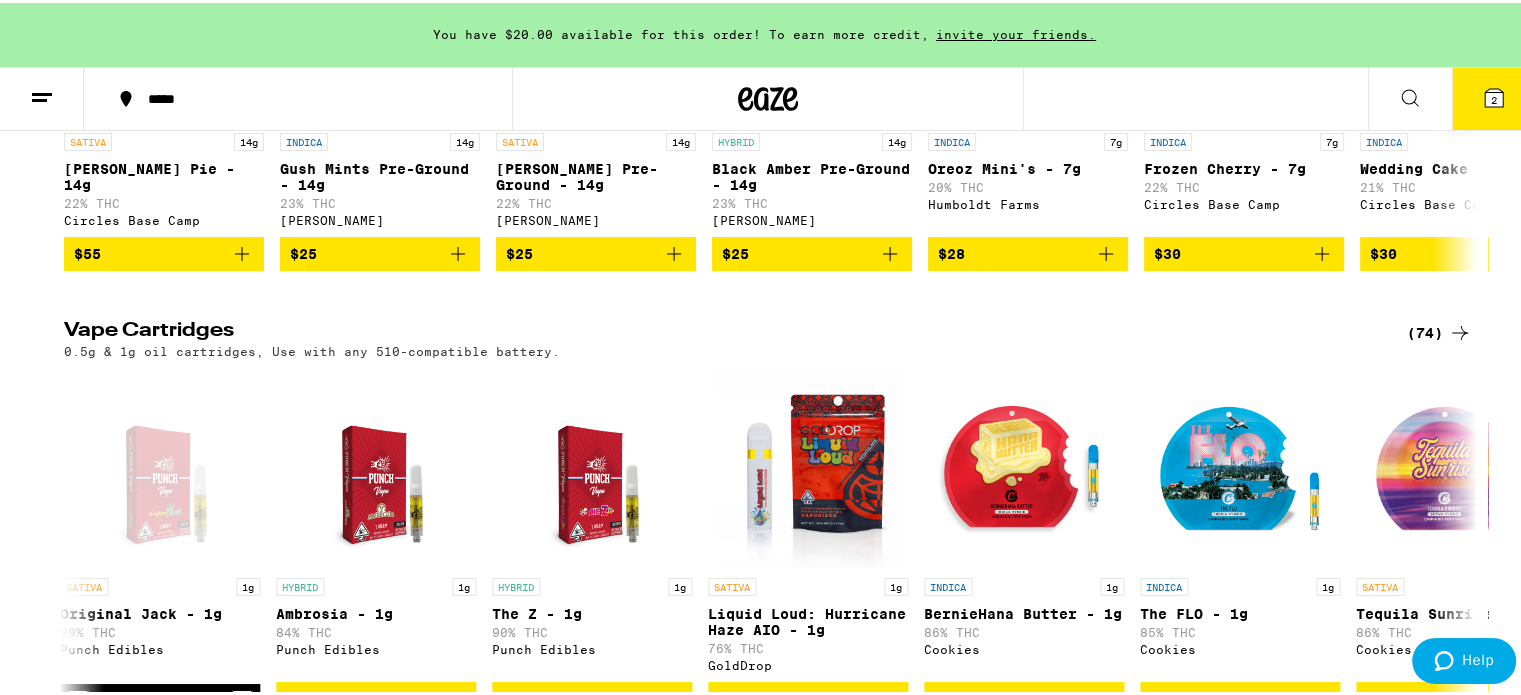 scroll, scrollTop: 1200, scrollLeft: 0, axis: vertical 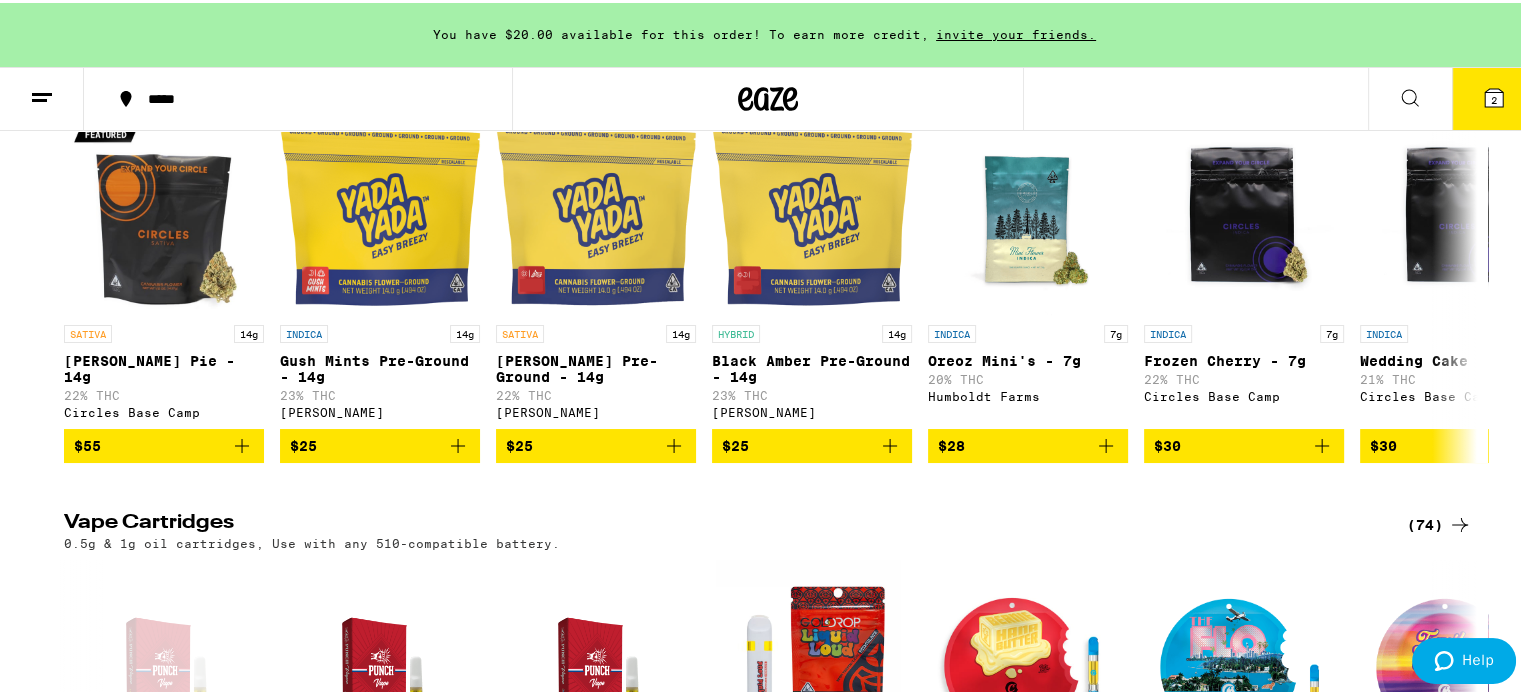 click 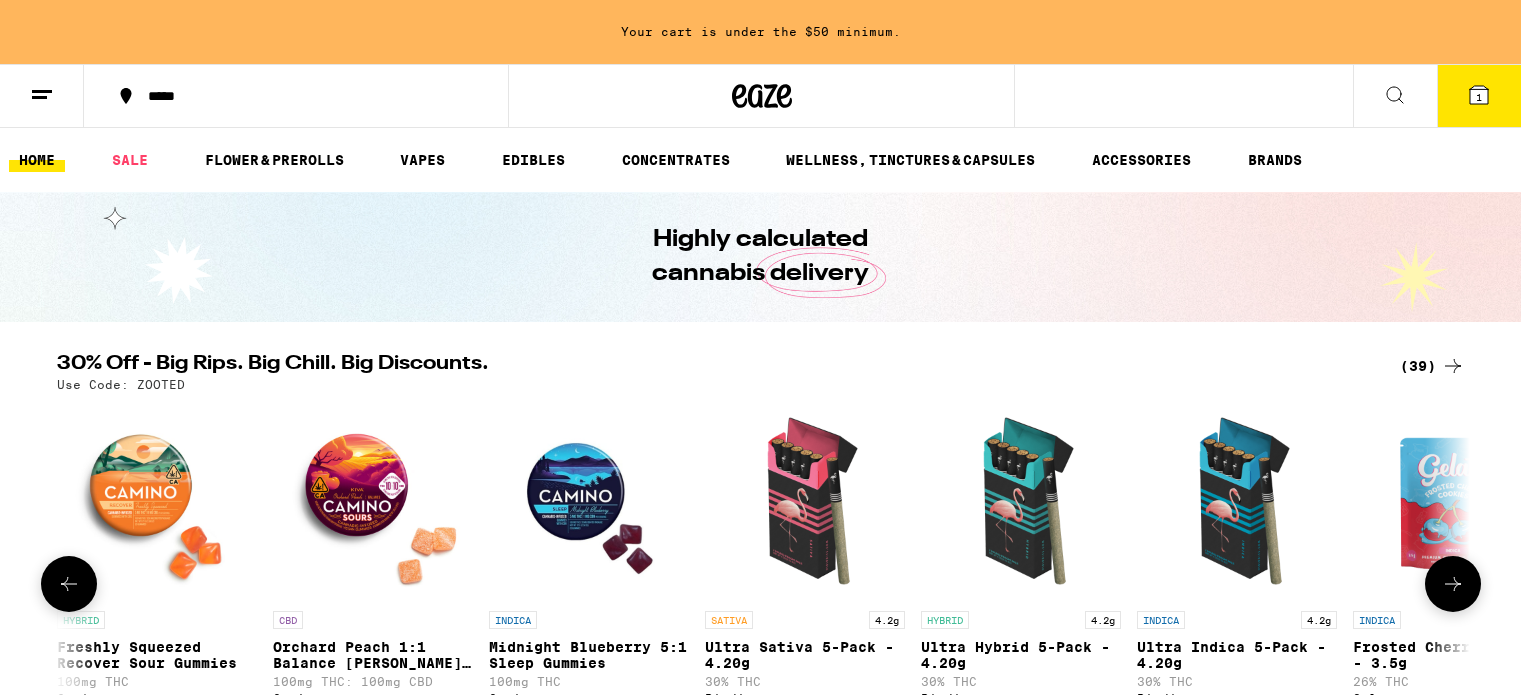 scroll, scrollTop: 200, scrollLeft: 0, axis: vertical 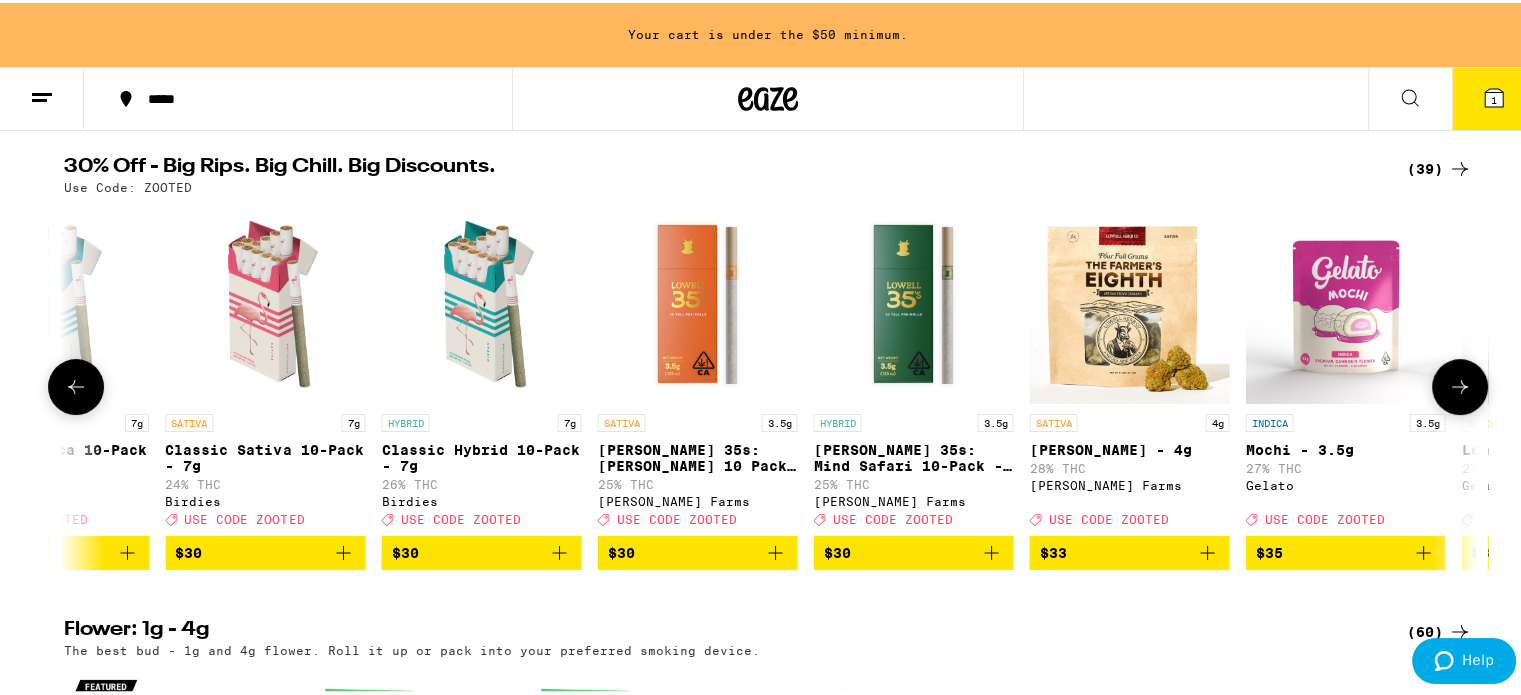 click 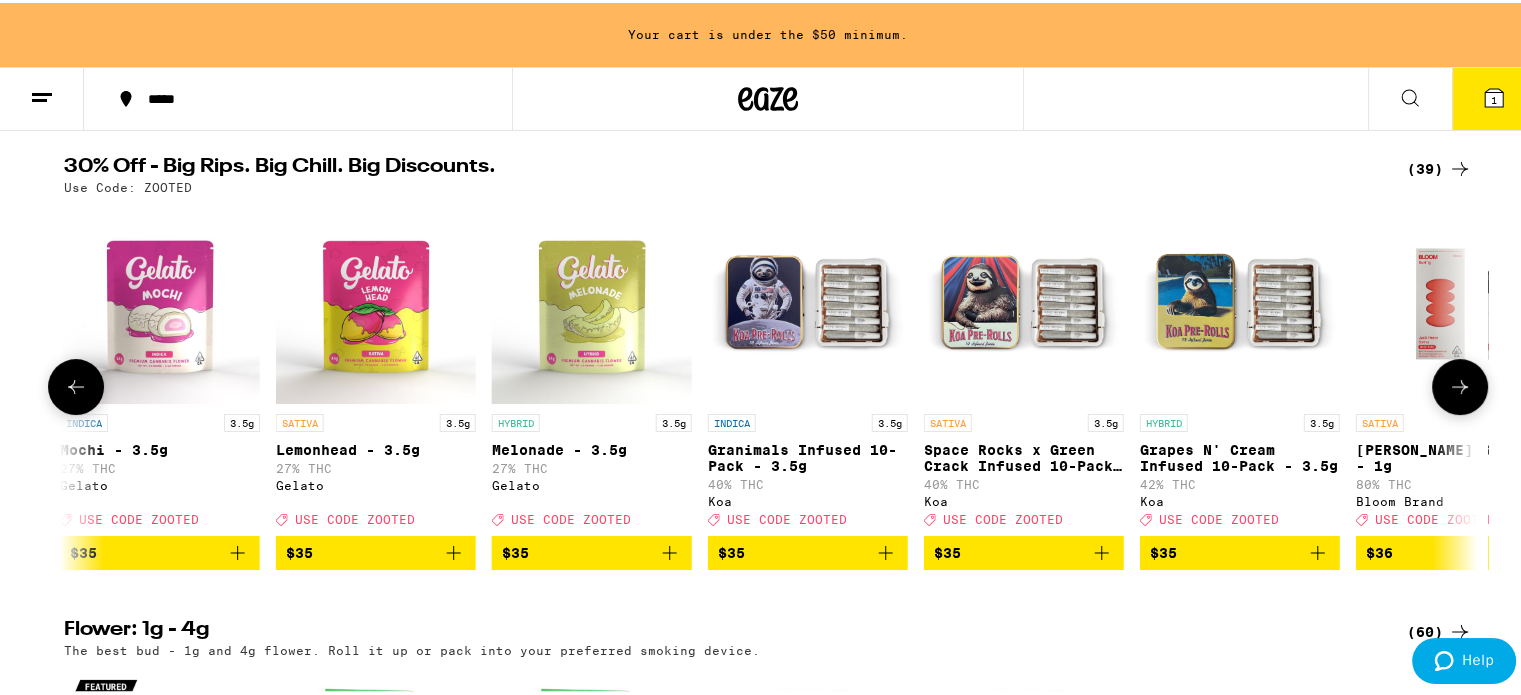 scroll, scrollTop: 0, scrollLeft: 4761, axis: horizontal 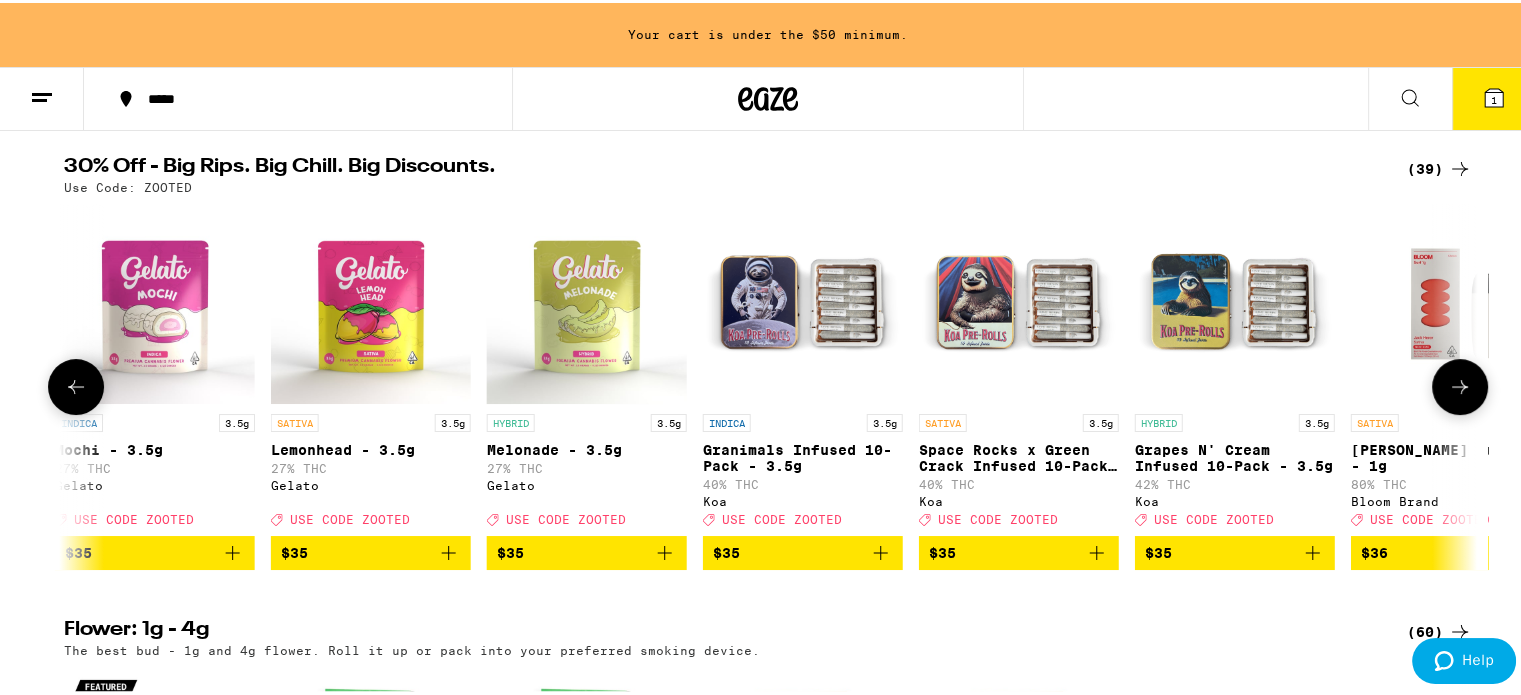 click 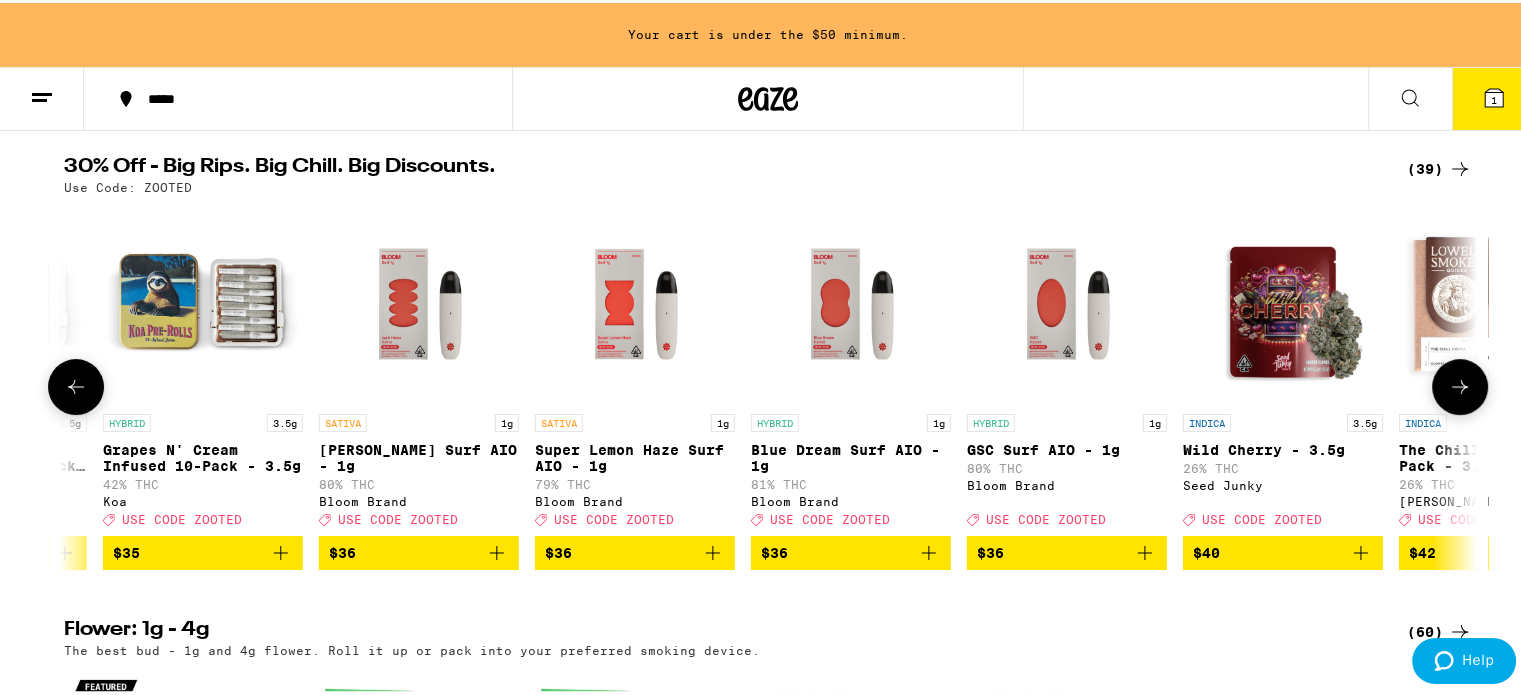 scroll, scrollTop: 0, scrollLeft: 5952, axis: horizontal 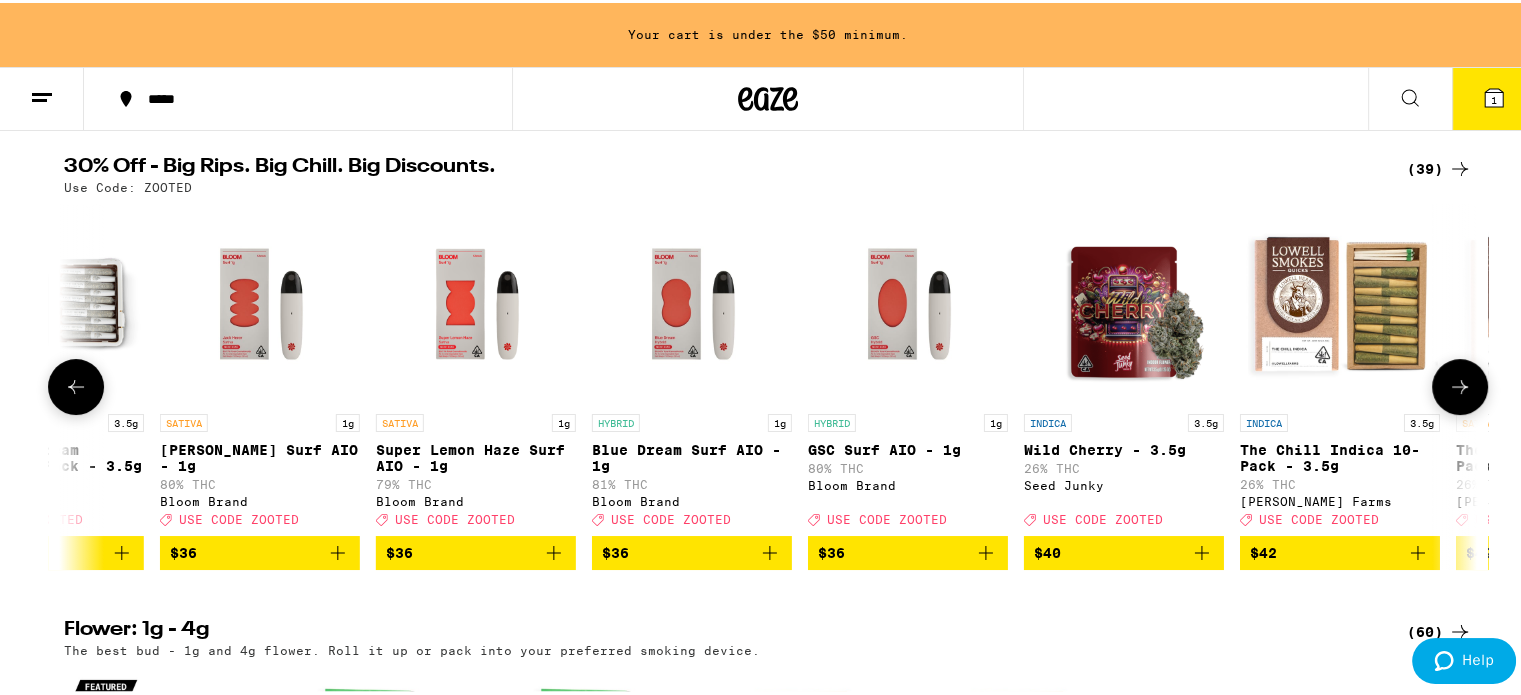 click 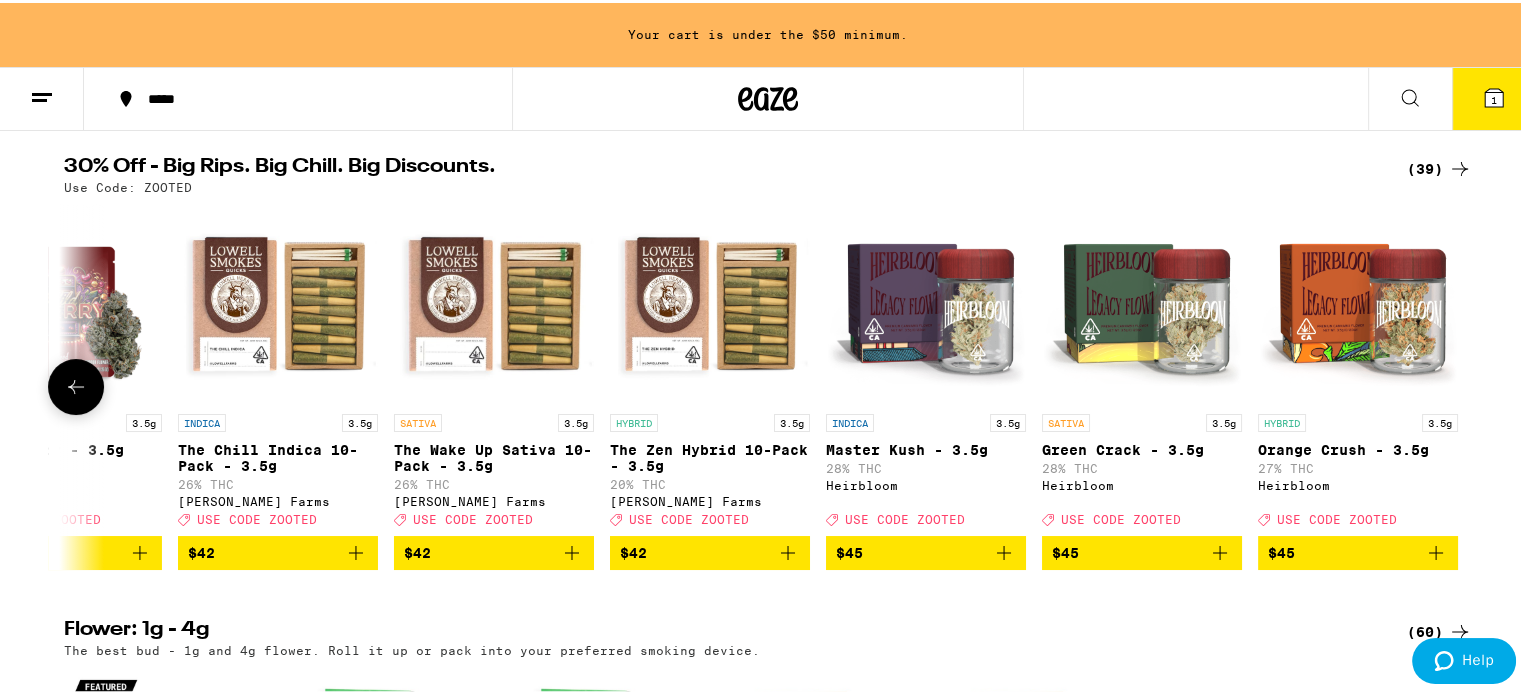 scroll, scrollTop: 0, scrollLeft: 7016, axis: horizontal 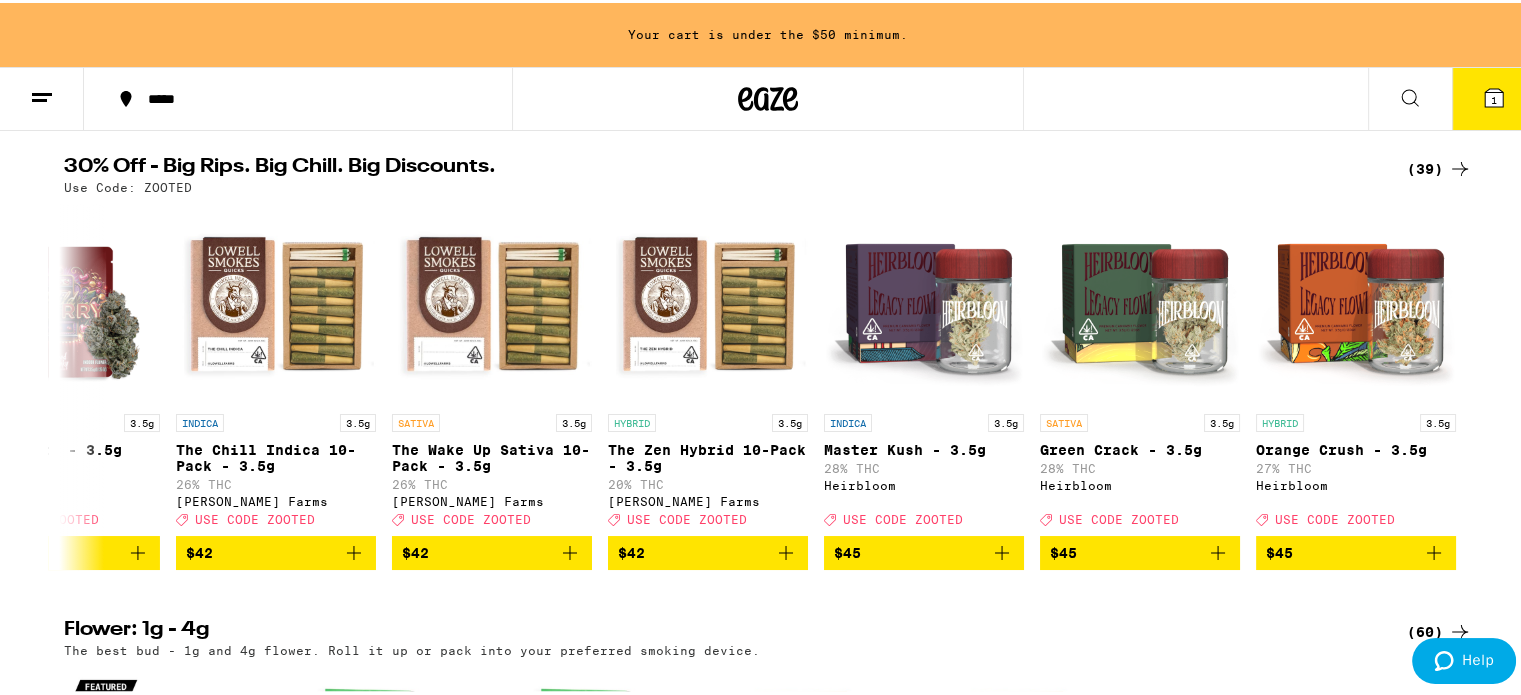click on "(39)" at bounding box center [1439, 166] 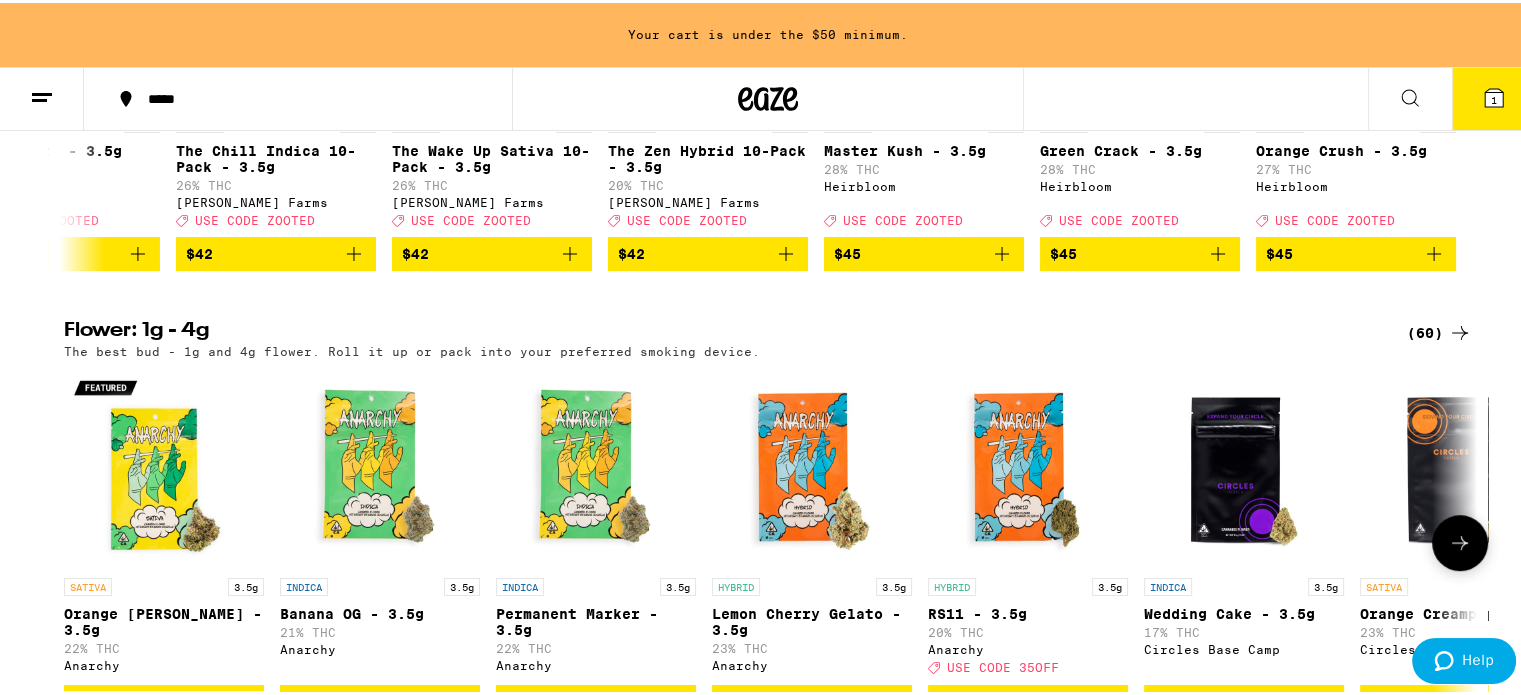 scroll, scrollTop: 200, scrollLeft: 0, axis: vertical 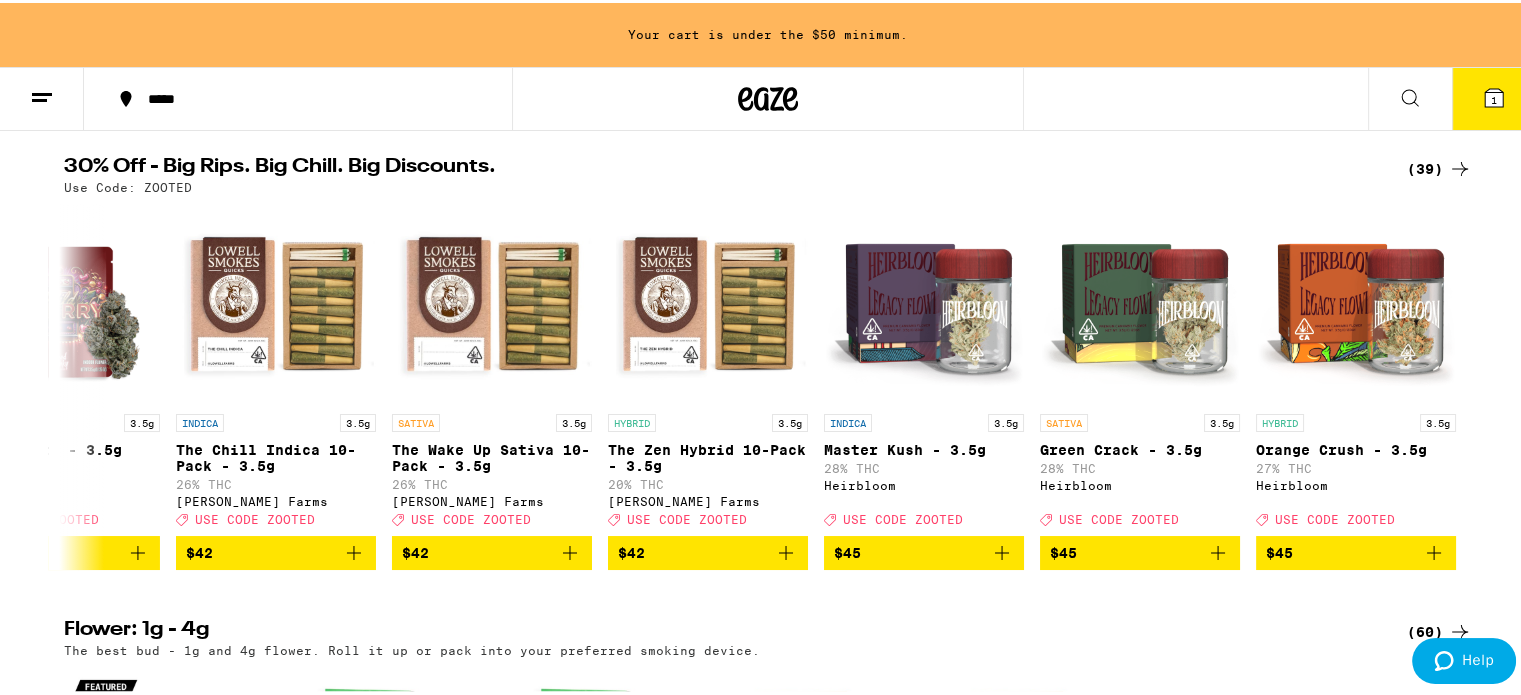 click on "(39)" at bounding box center (1439, 166) 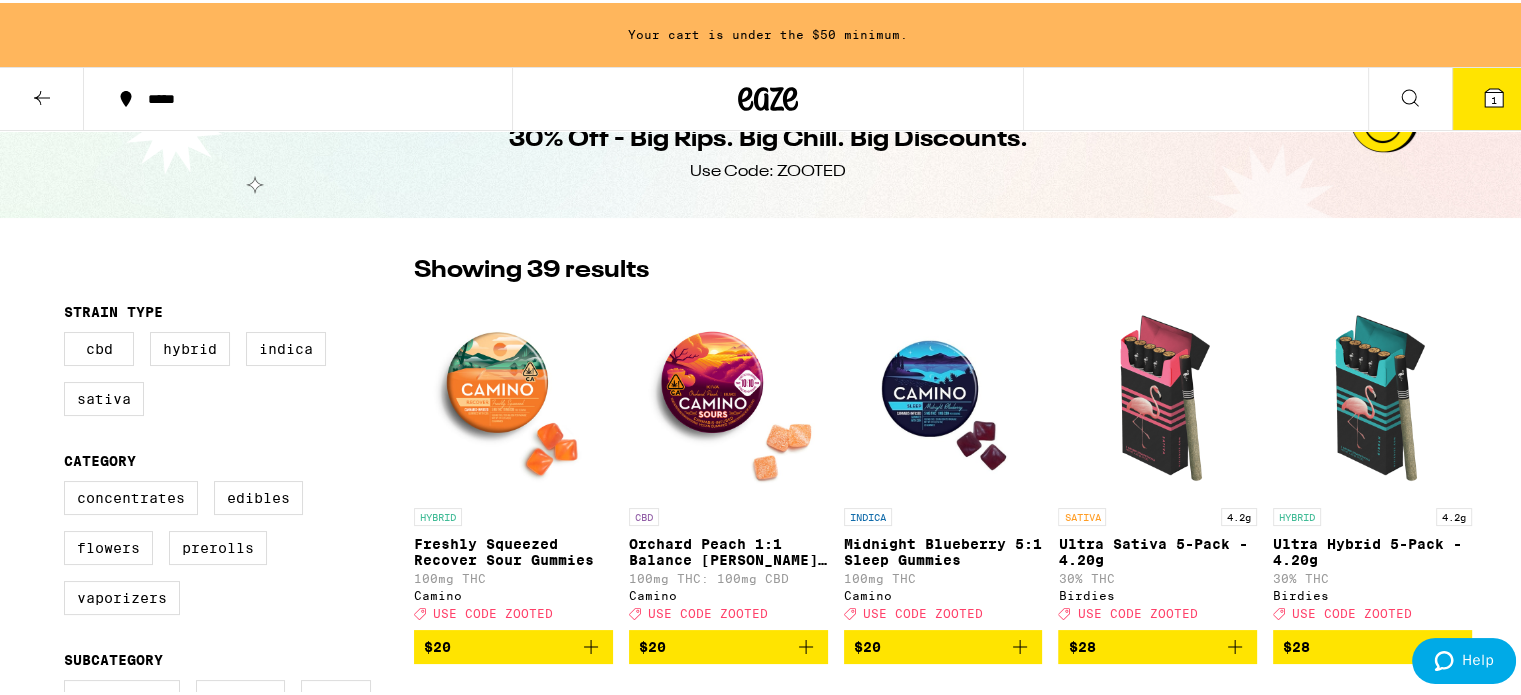 scroll, scrollTop: 100, scrollLeft: 0, axis: vertical 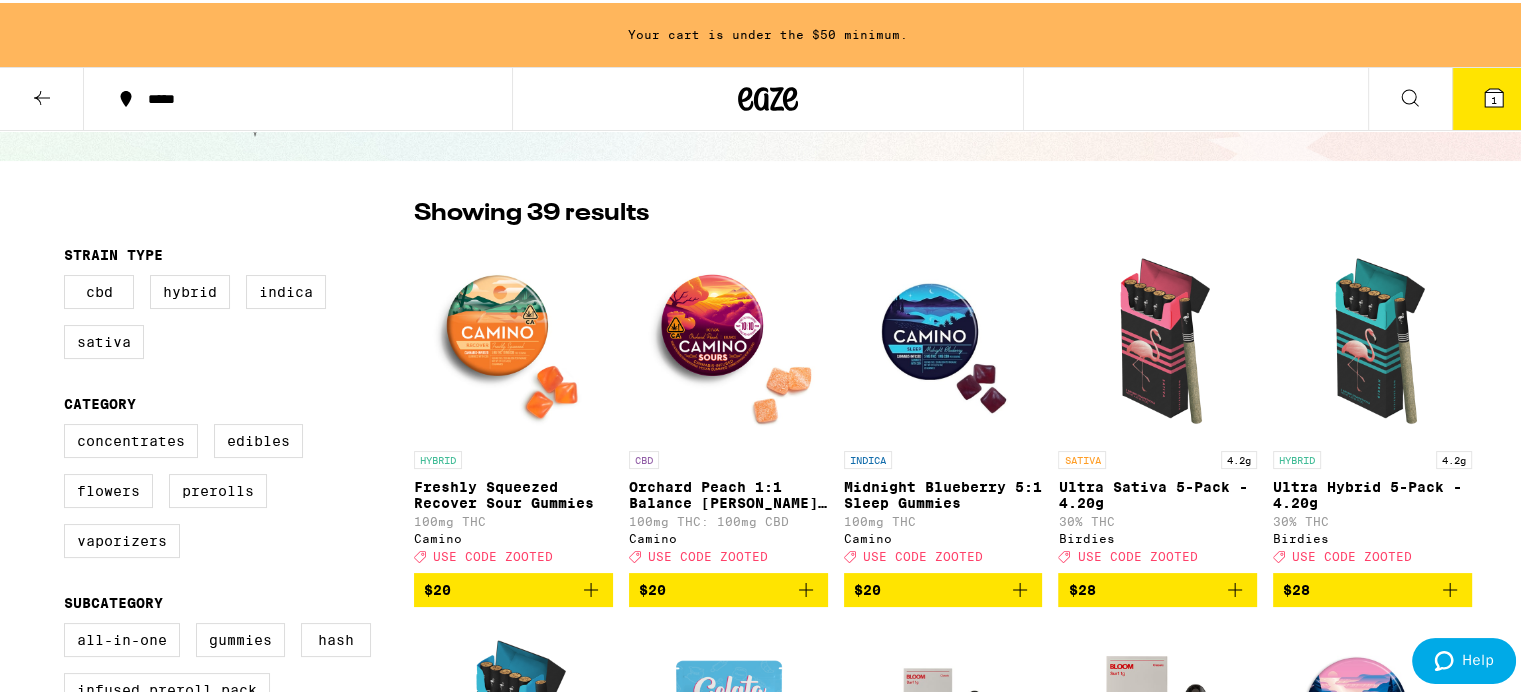 click 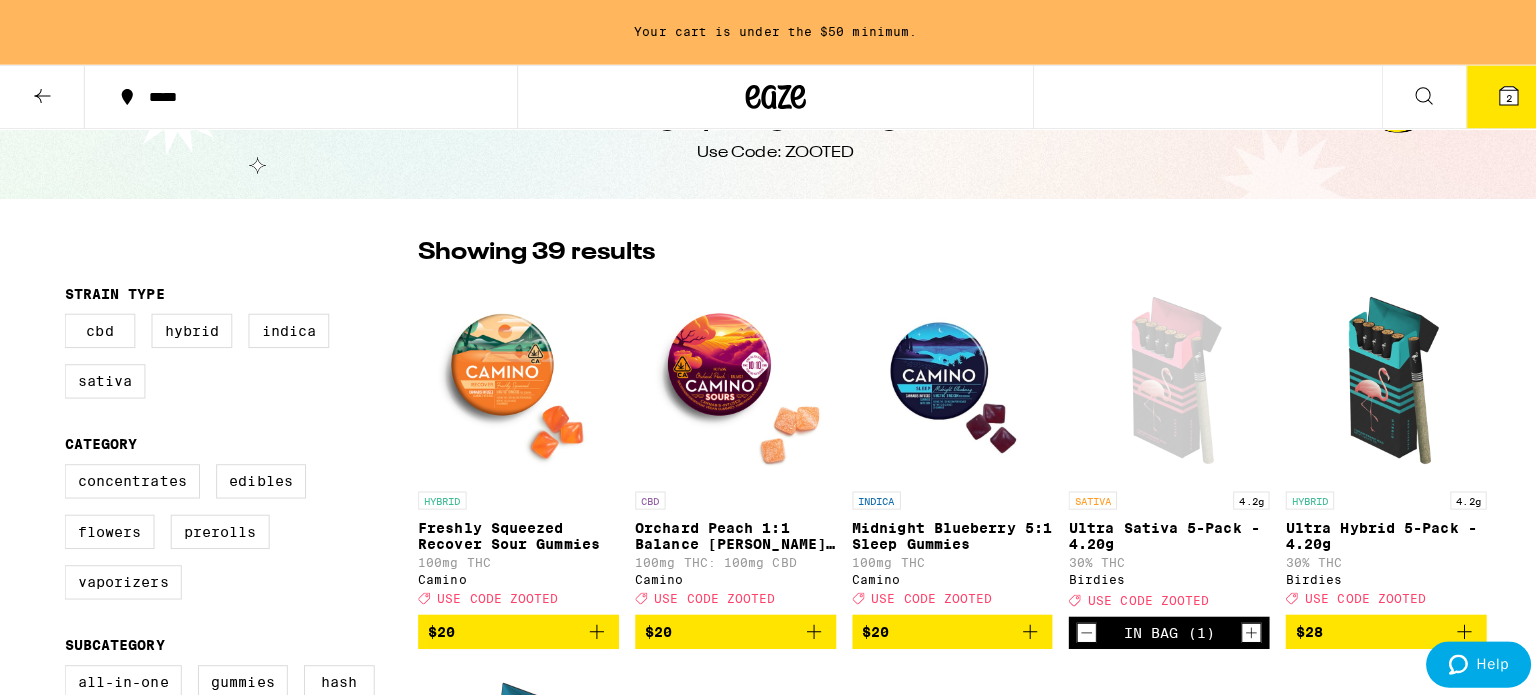 scroll, scrollTop: 0, scrollLeft: 0, axis: both 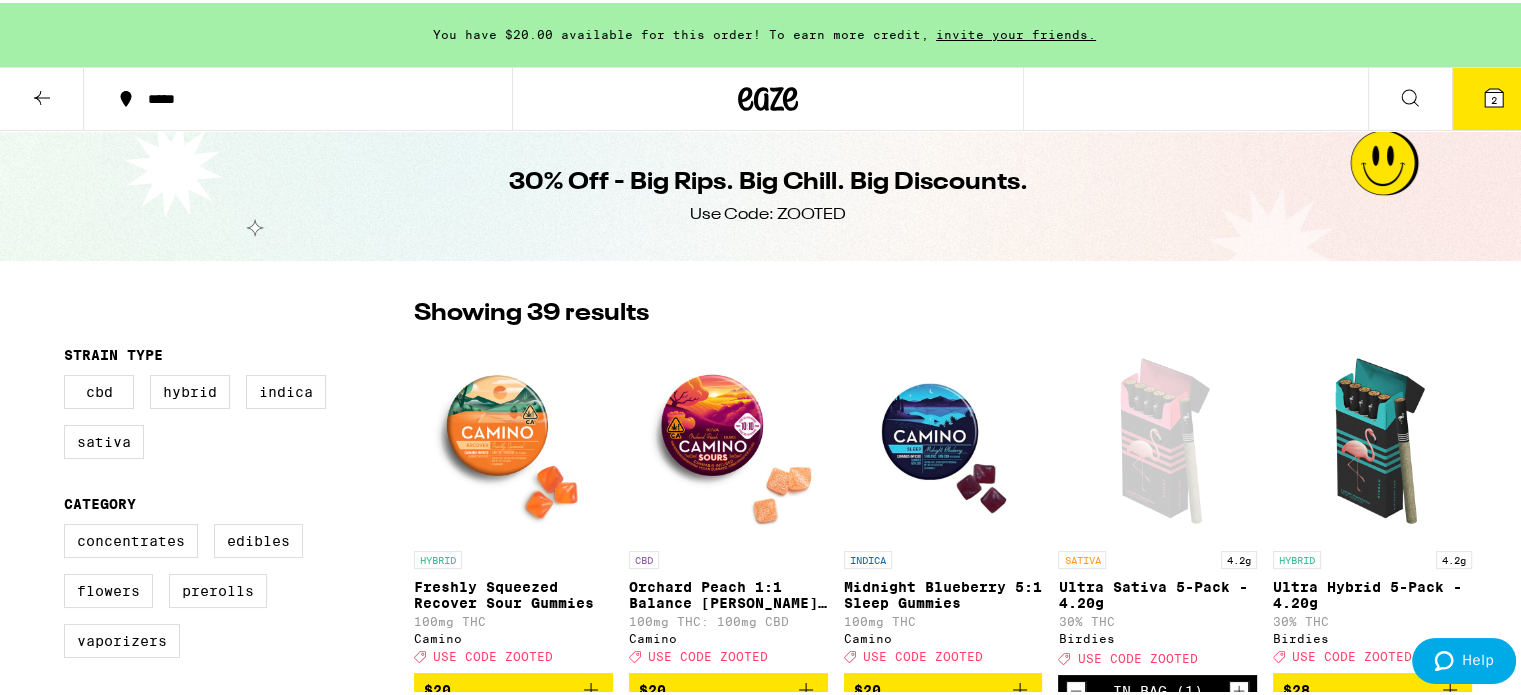 click 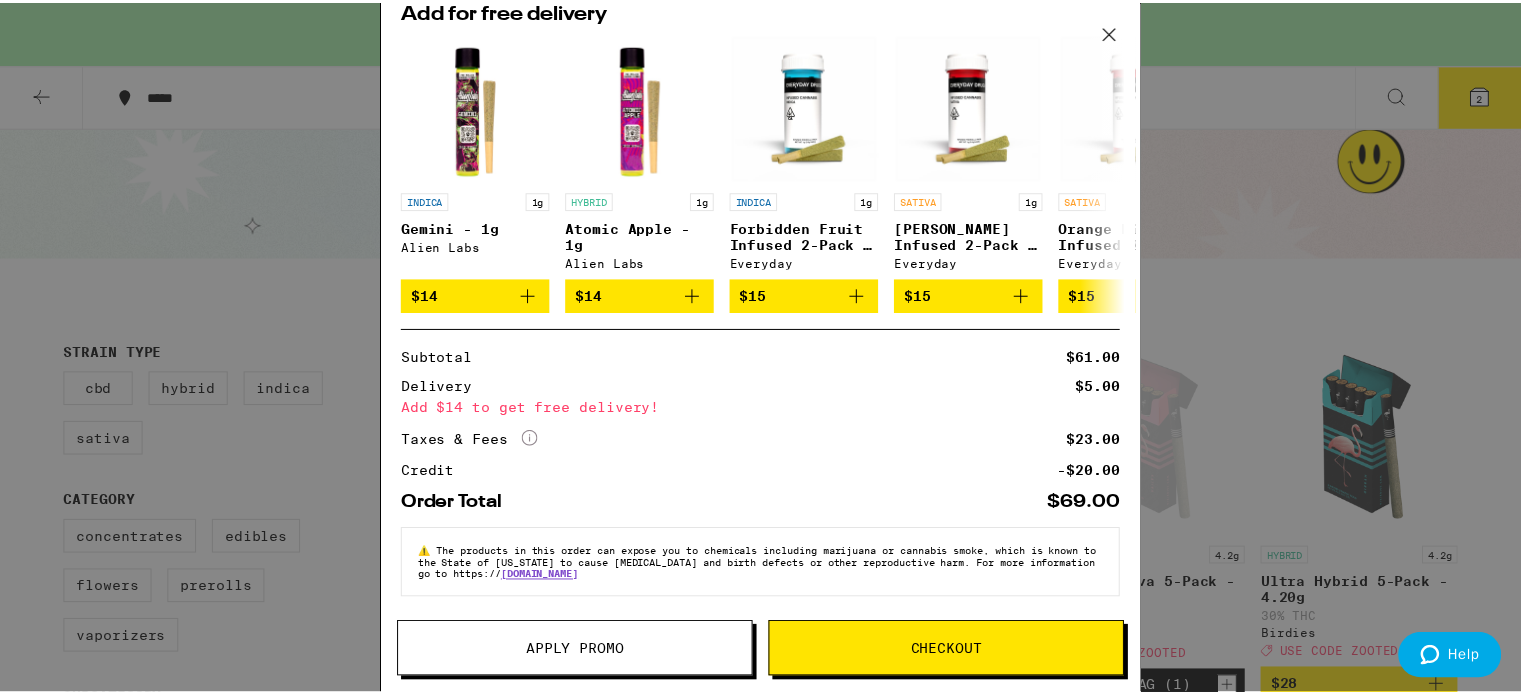 scroll, scrollTop: 303, scrollLeft: 0, axis: vertical 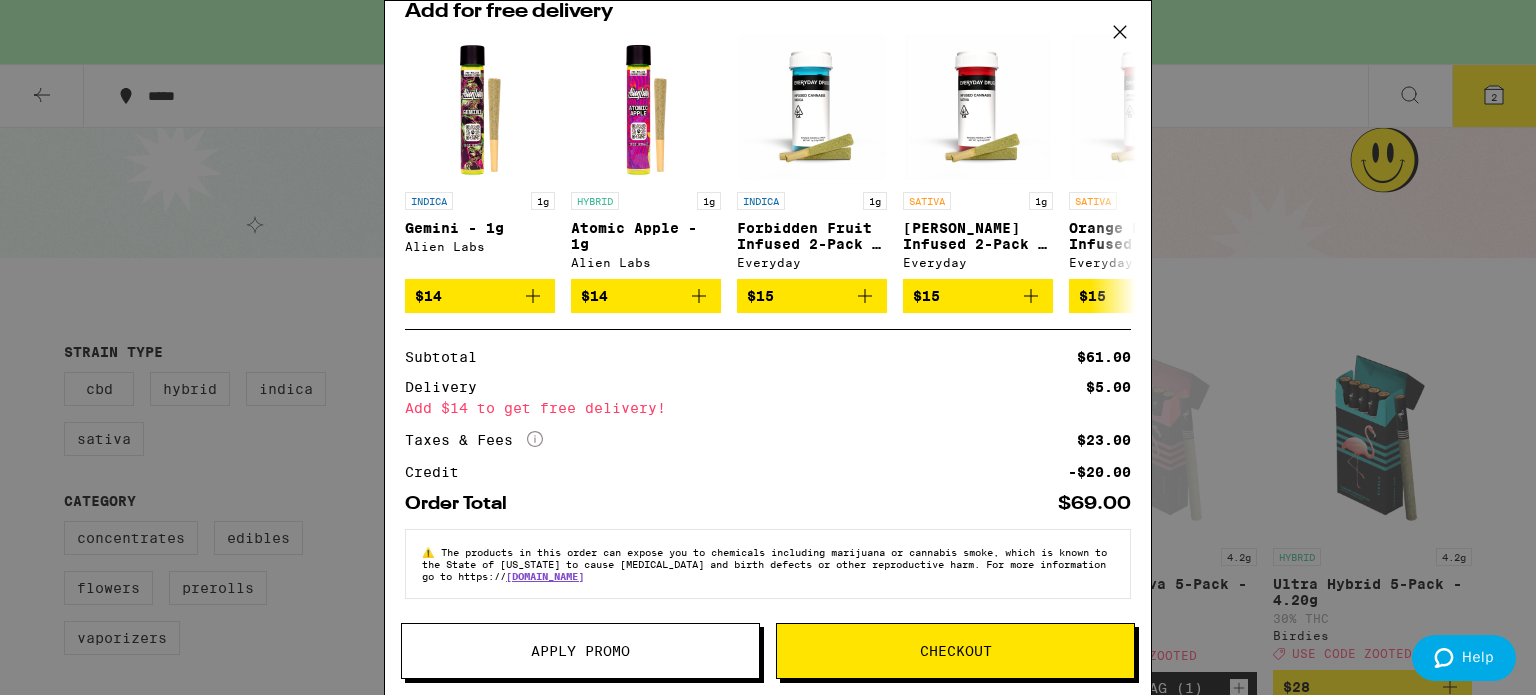 click on "Apply Promo" at bounding box center (580, 651) 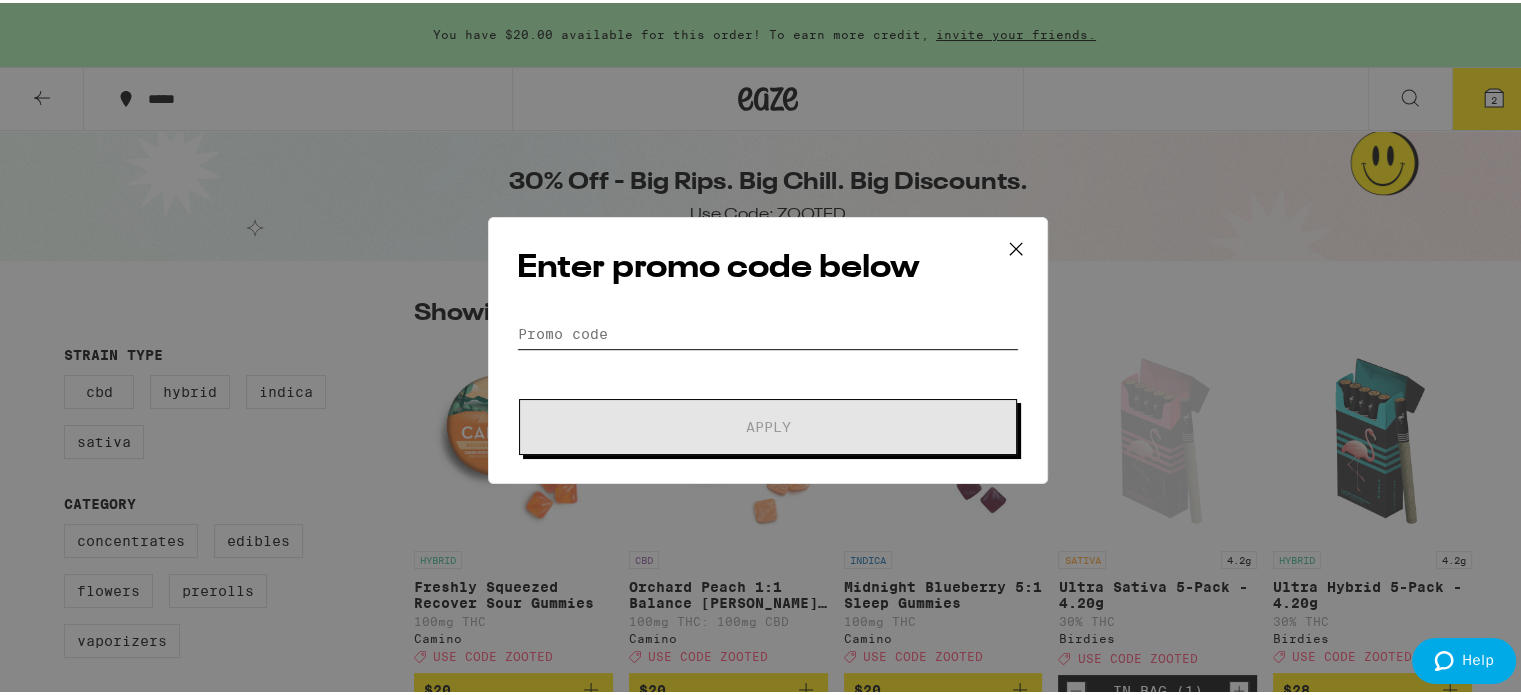 paste on "ZOOTED" 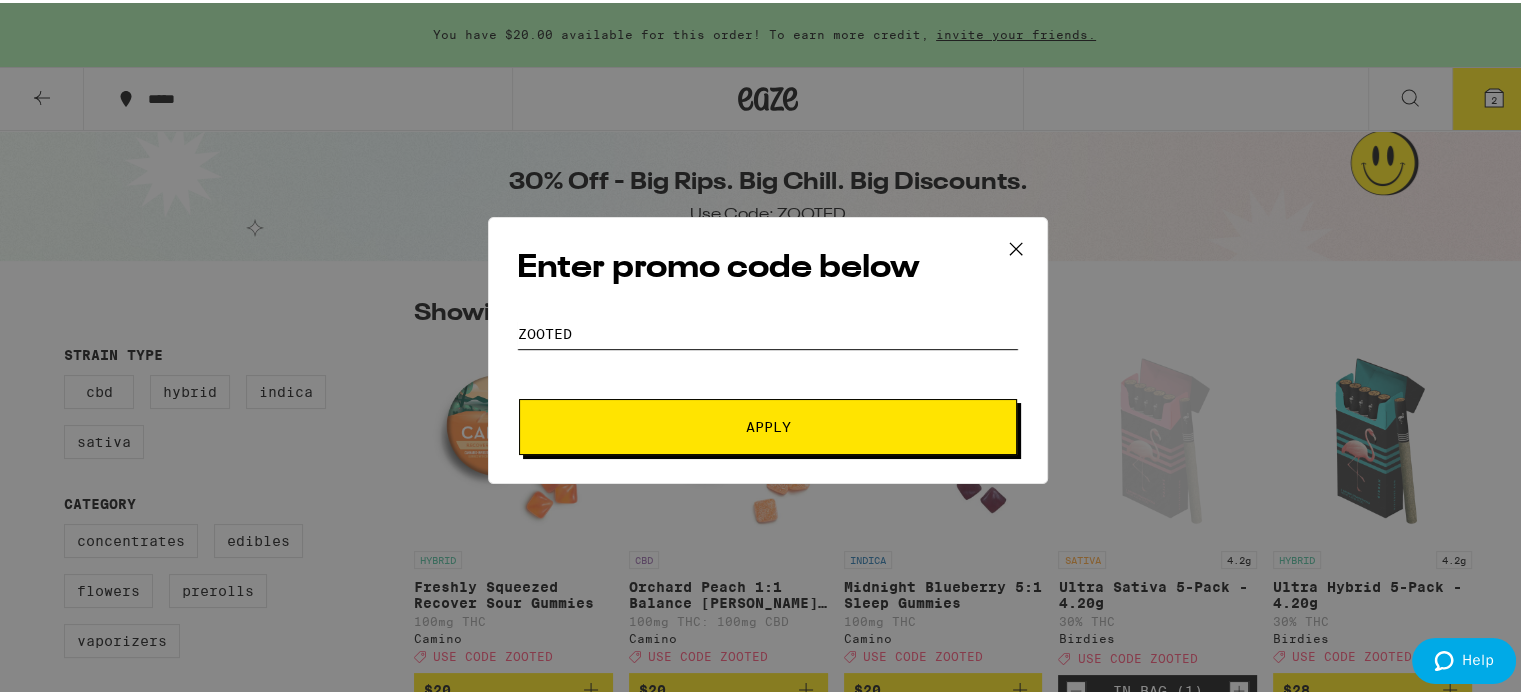 type on "ZOOTED" 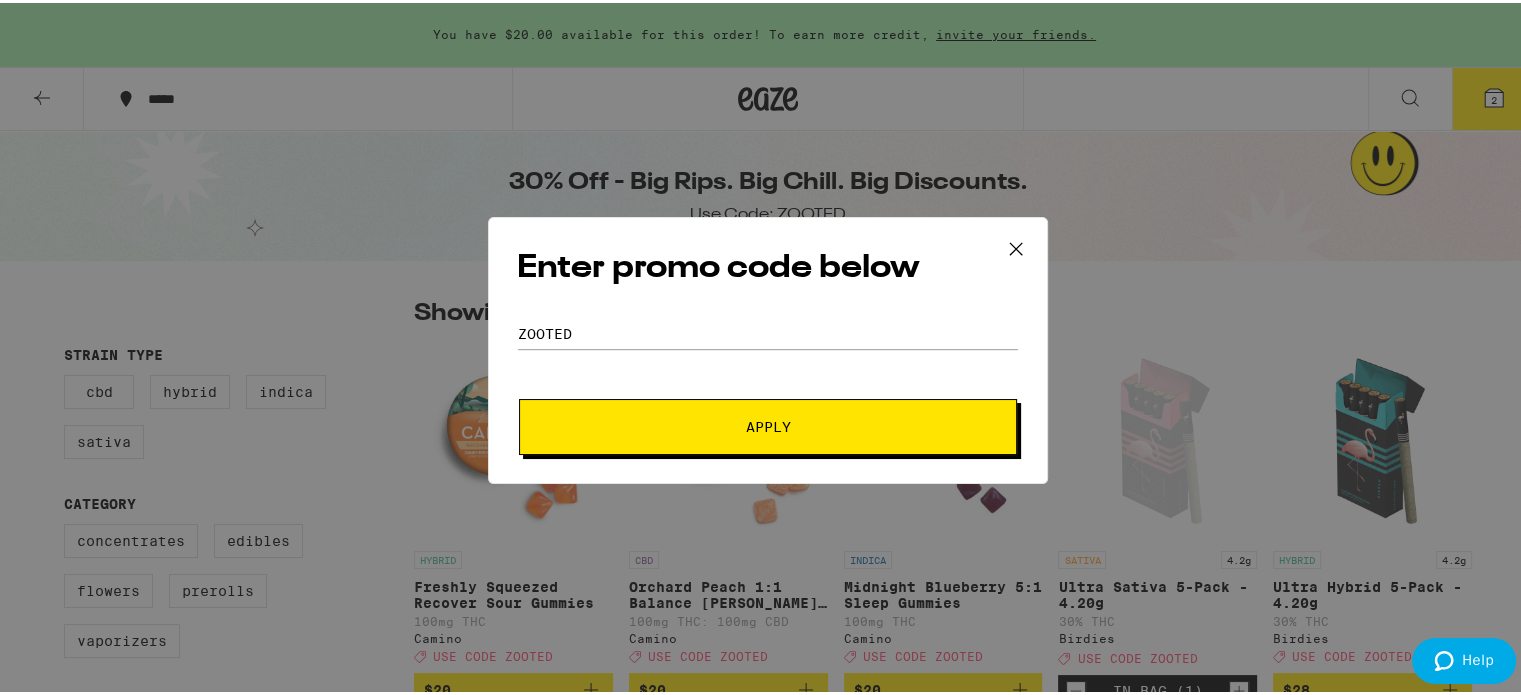 click on "Apply" at bounding box center [768, 424] 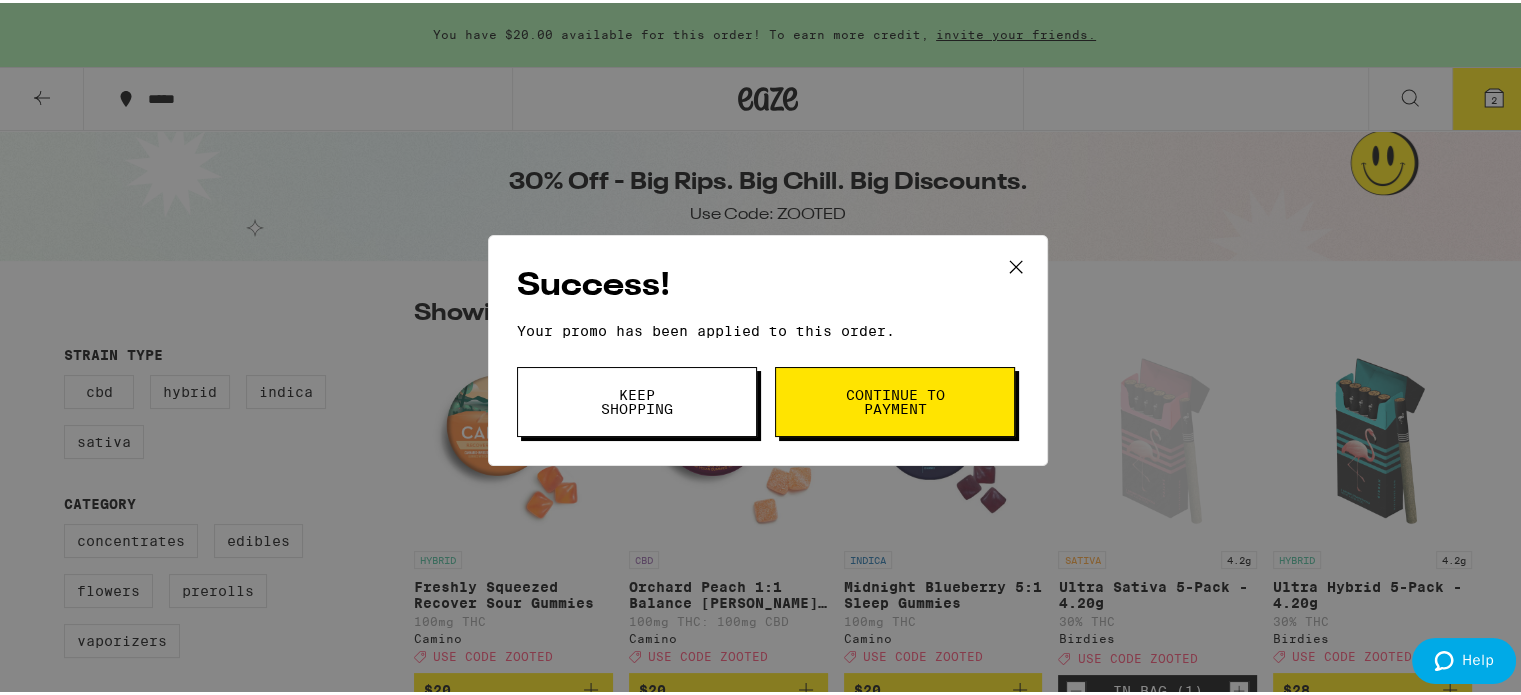 click on "Continue to payment" at bounding box center [895, 399] 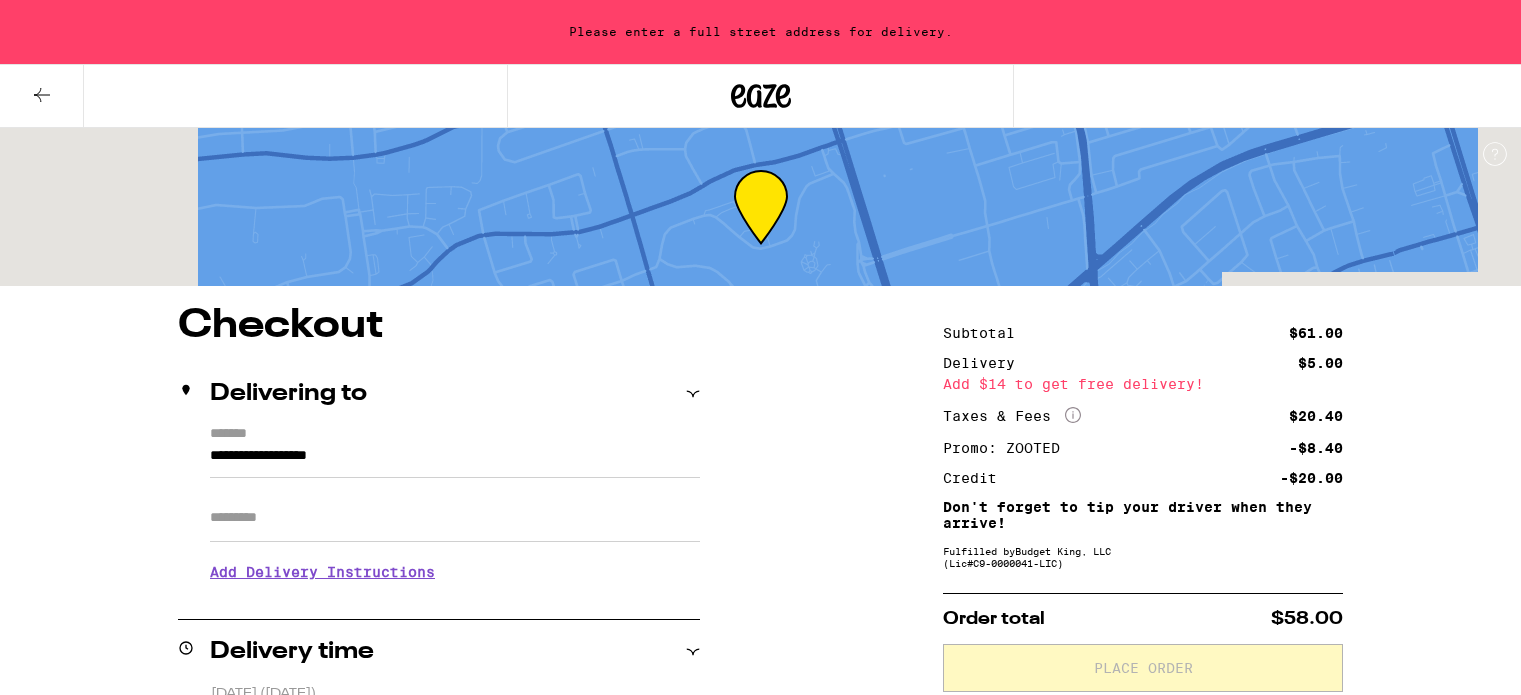 scroll, scrollTop: 222, scrollLeft: 0, axis: vertical 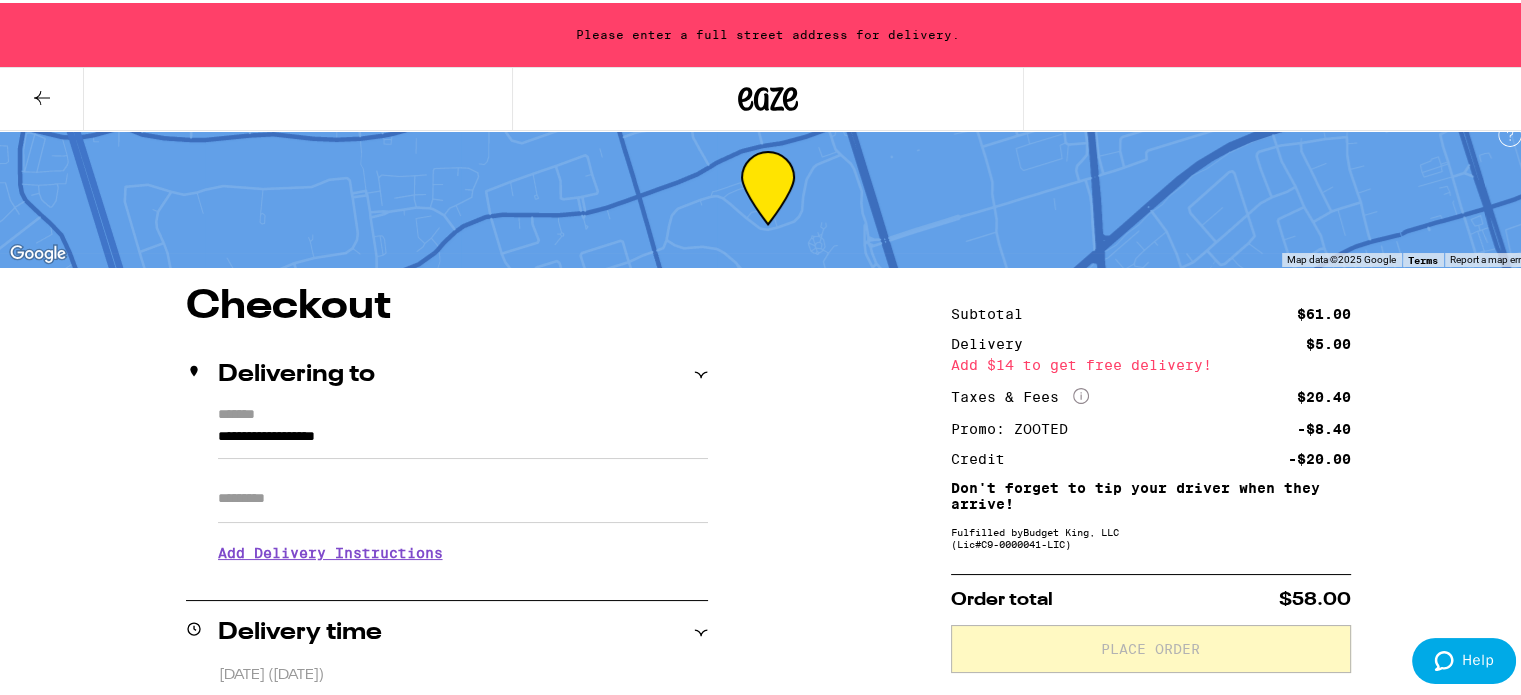 click 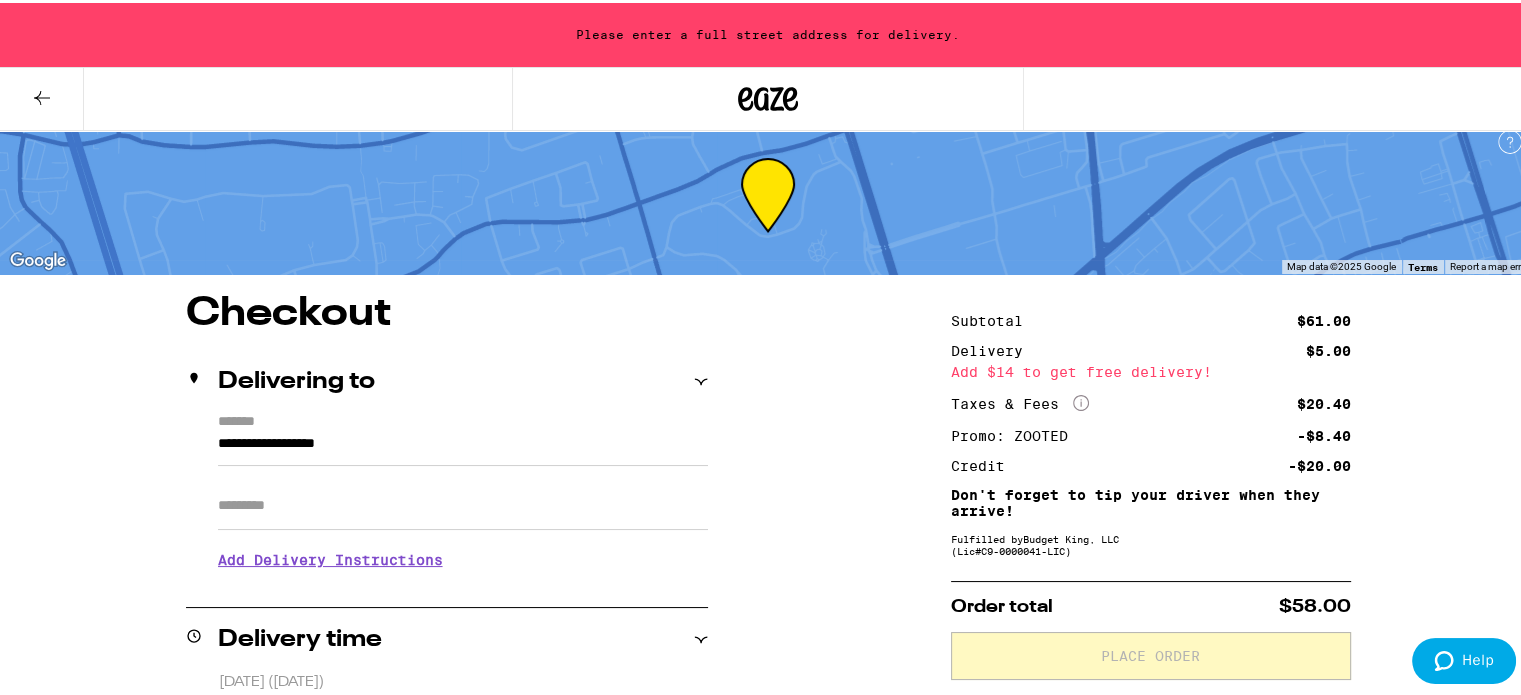 scroll, scrollTop: 0, scrollLeft: 0, axis: both 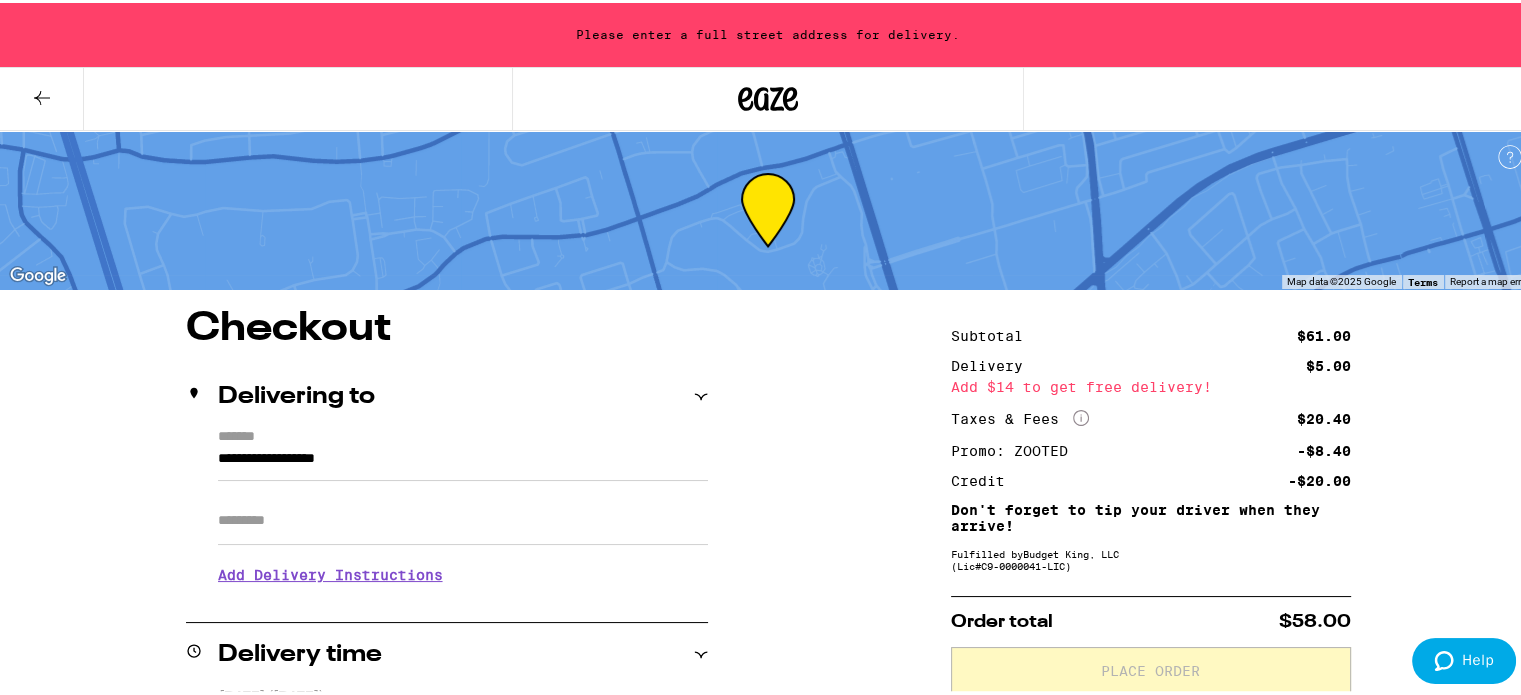 click 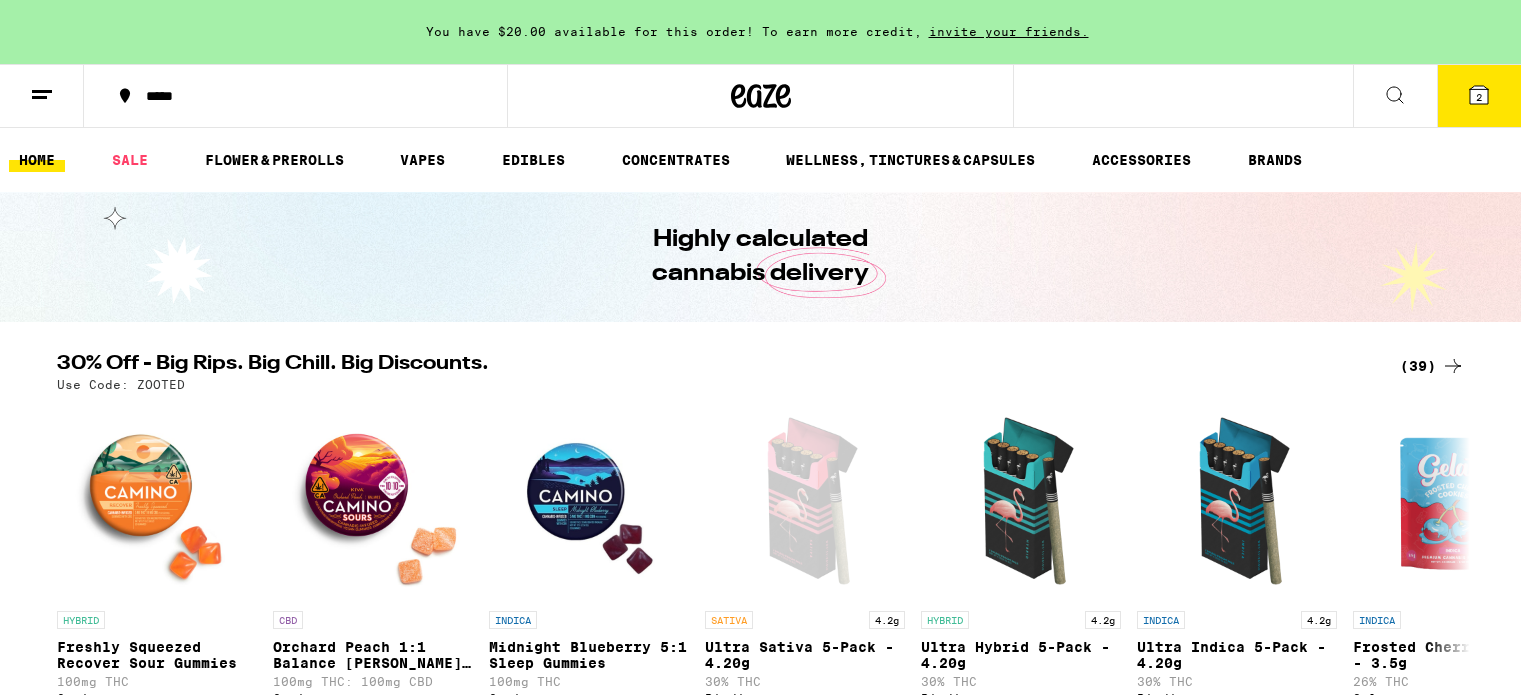 scroll, scrollTop: 0, scrollLeft: 0, axis: both 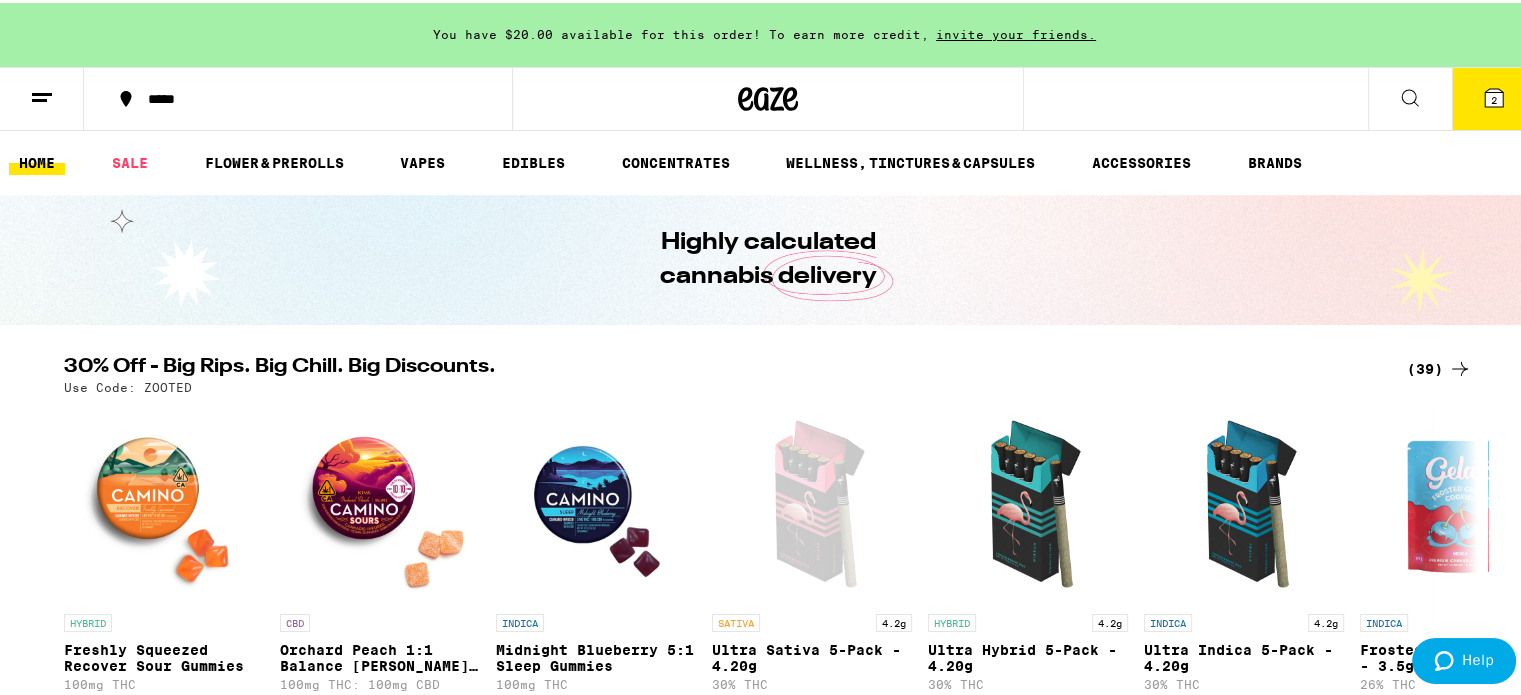 click 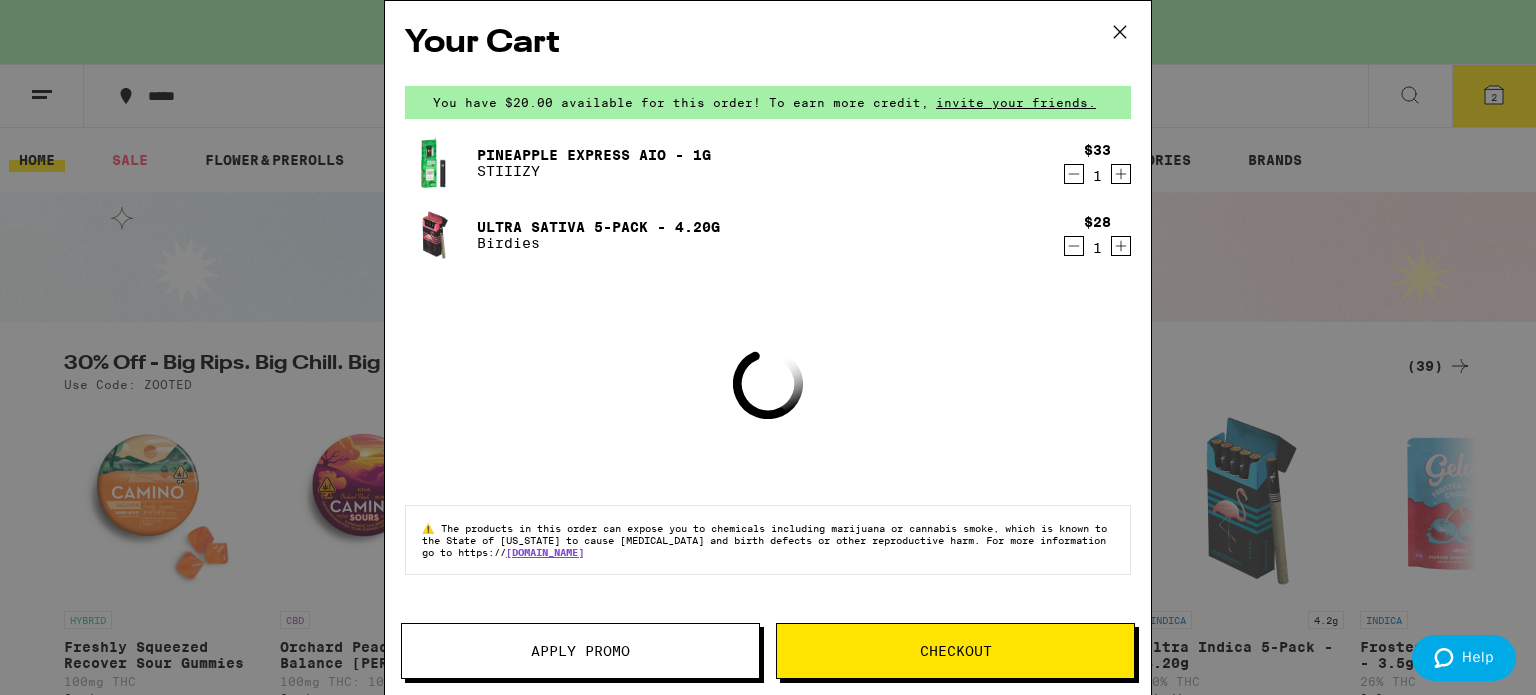 click 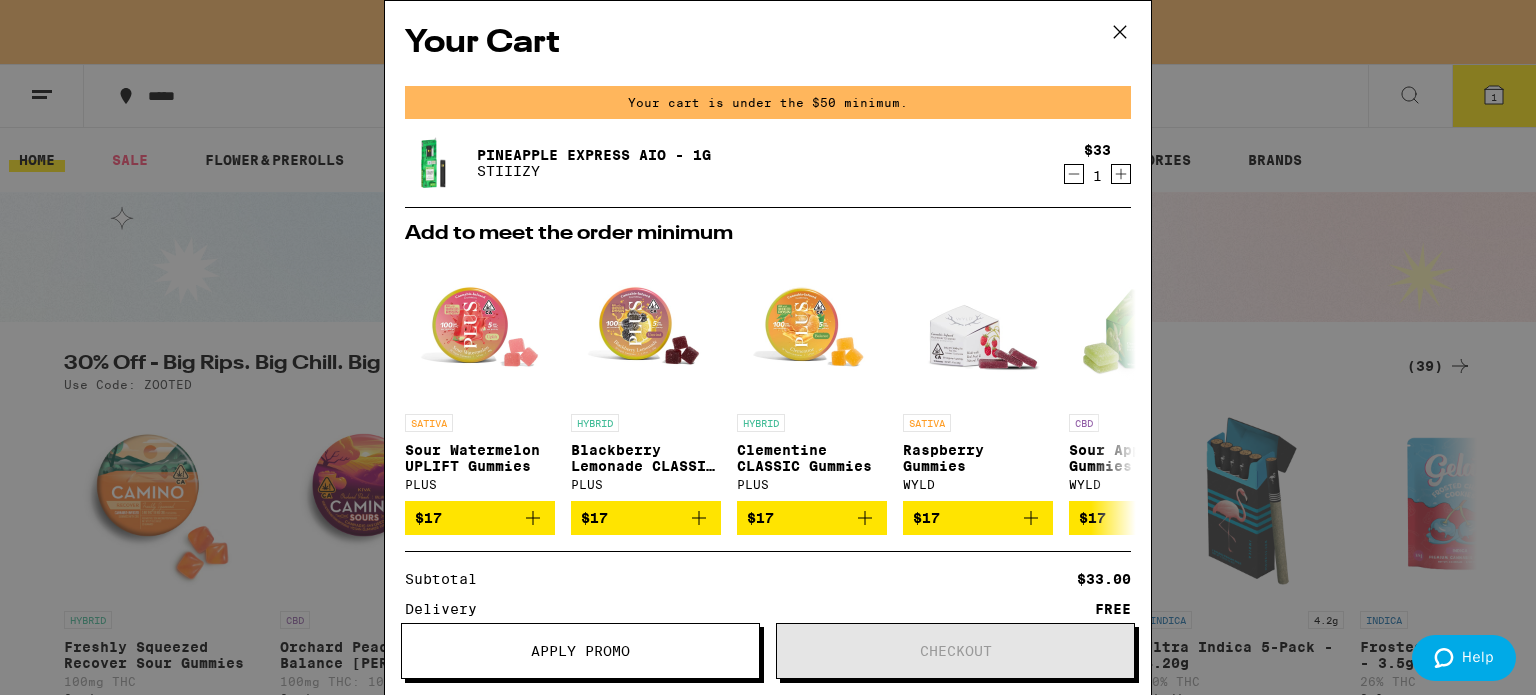 click 